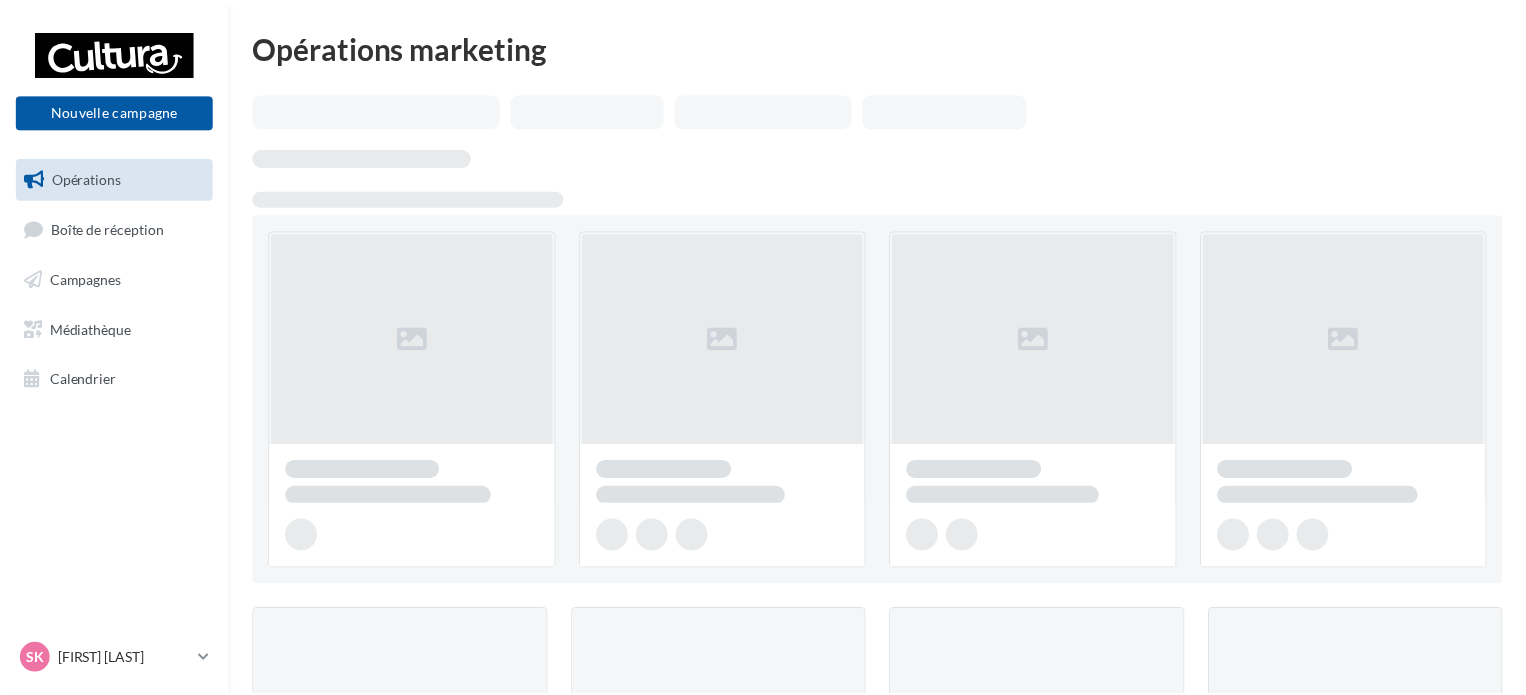 scroll, scrollTop: 0, scrollLeft: 0, axis: both 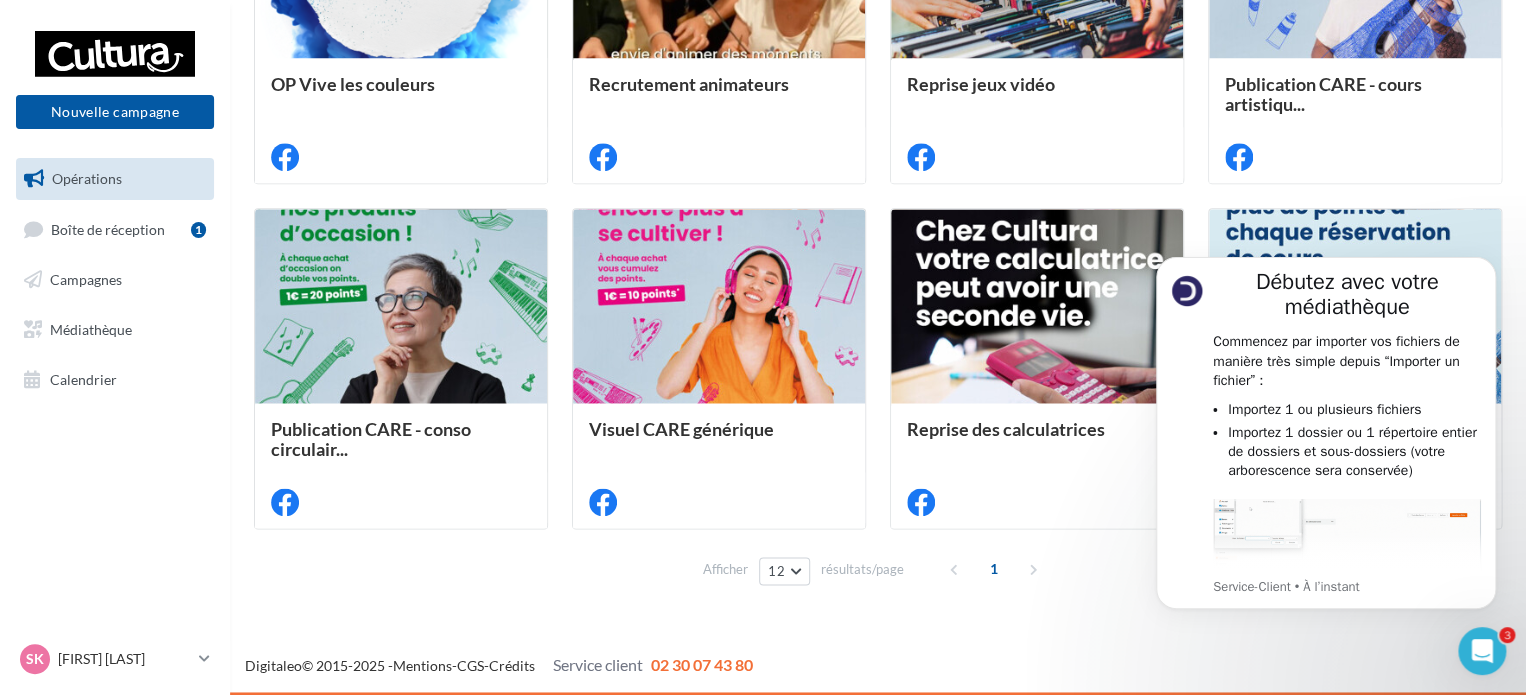 click on "1" at bounding box center (996, 569) 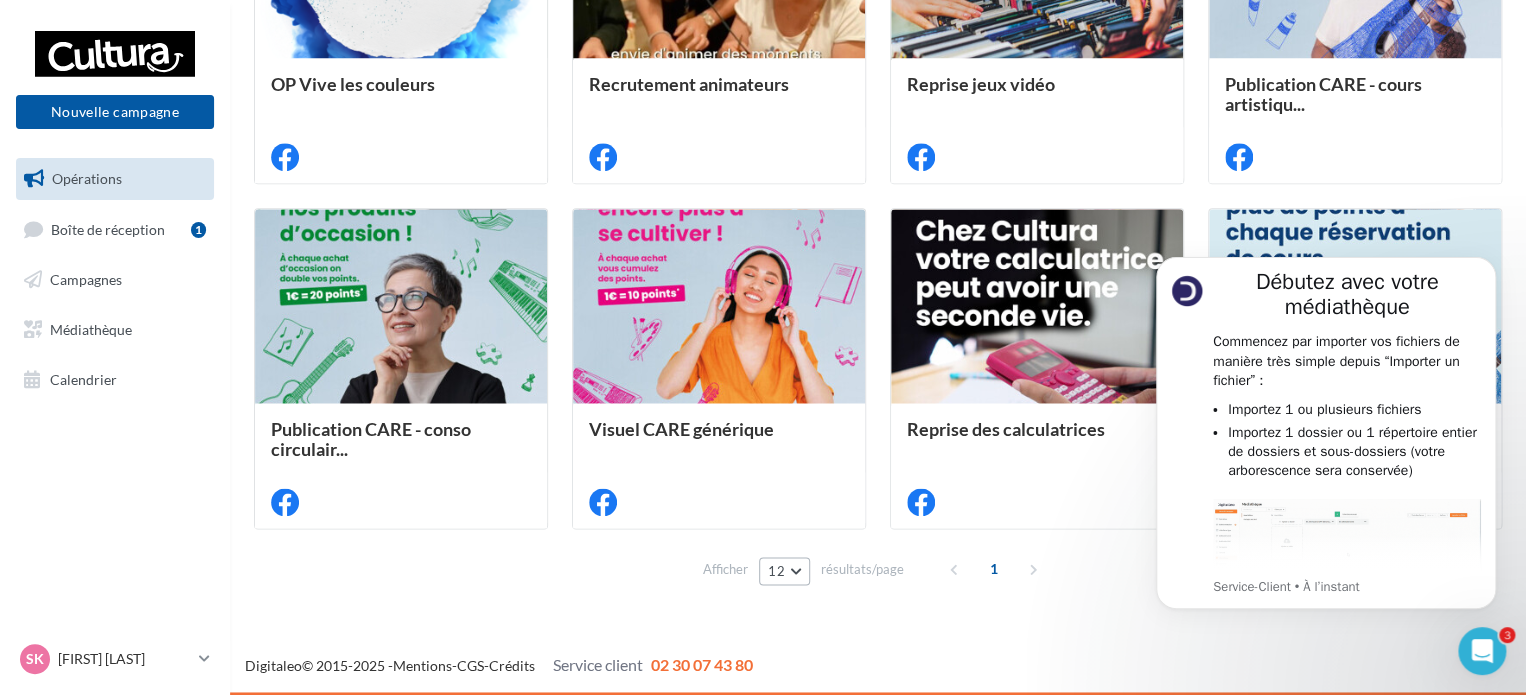 click on "12" at bounding box center (784, 571) 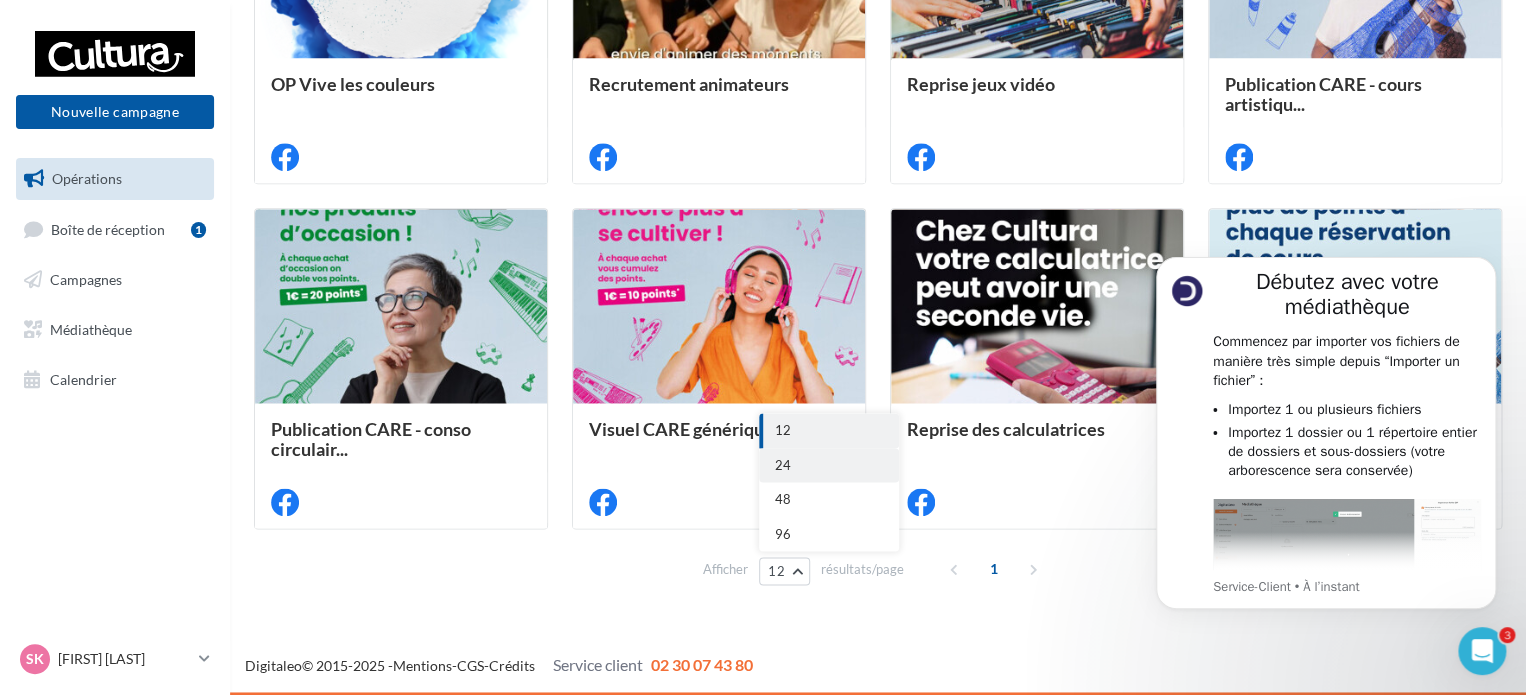 click on "24" at bounding box center (829, 465) 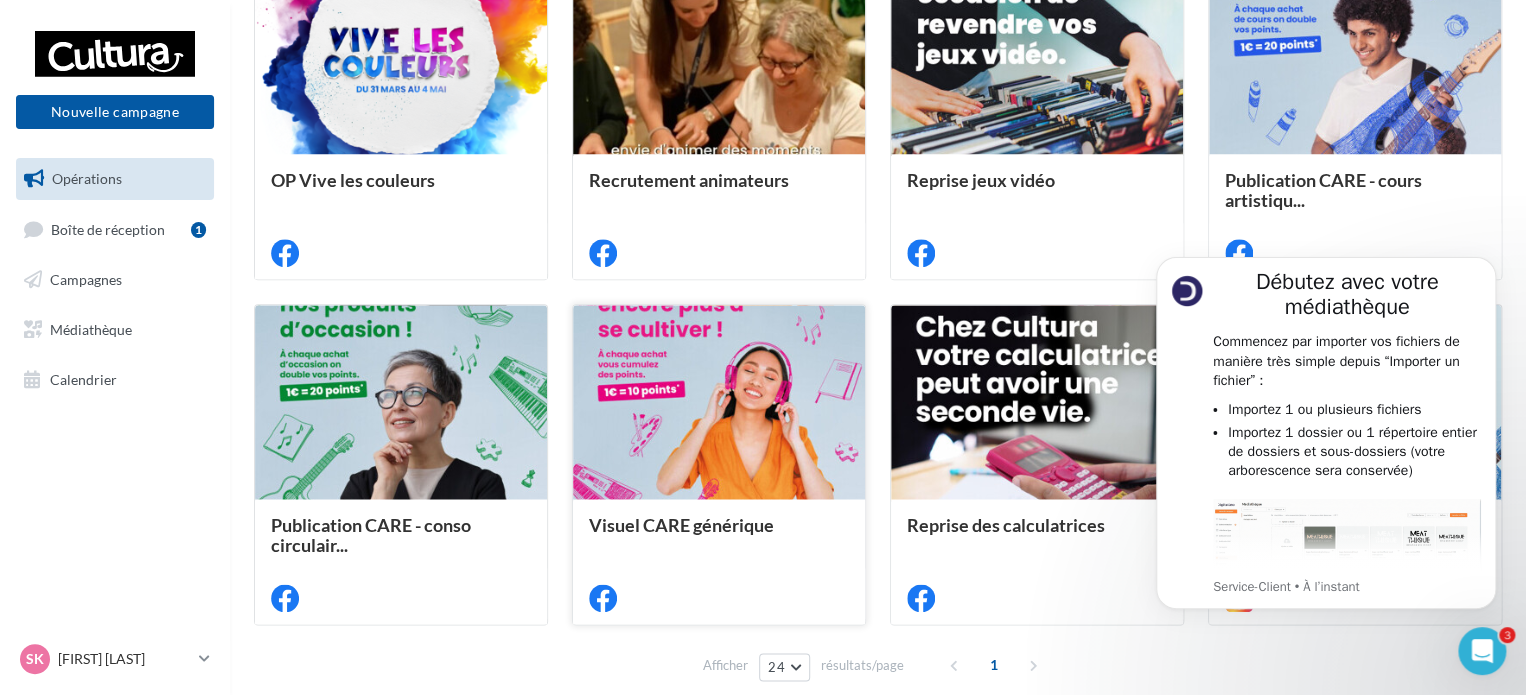 scroll, scrollTop: 1063, scrollLeft: 0, axis: vertical 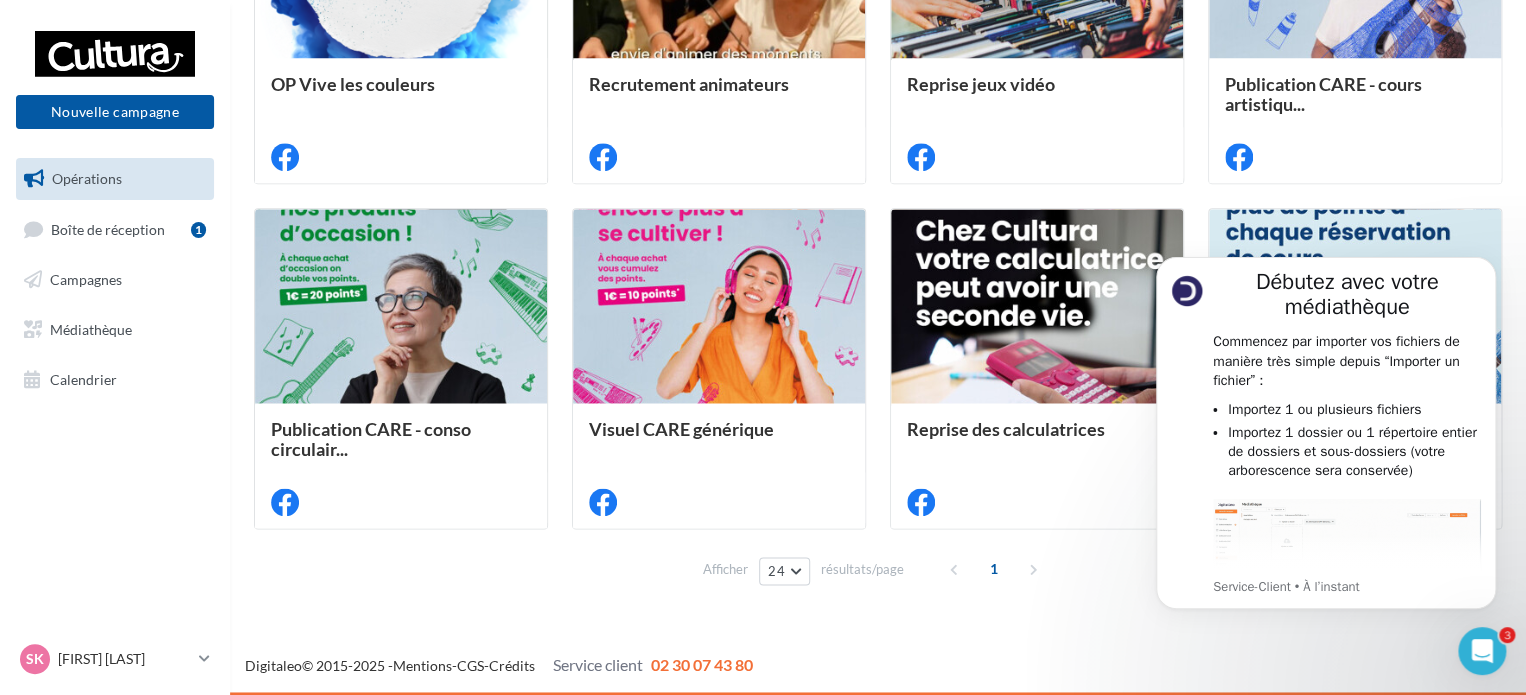 click on "1" at bounding box center [996, 569] 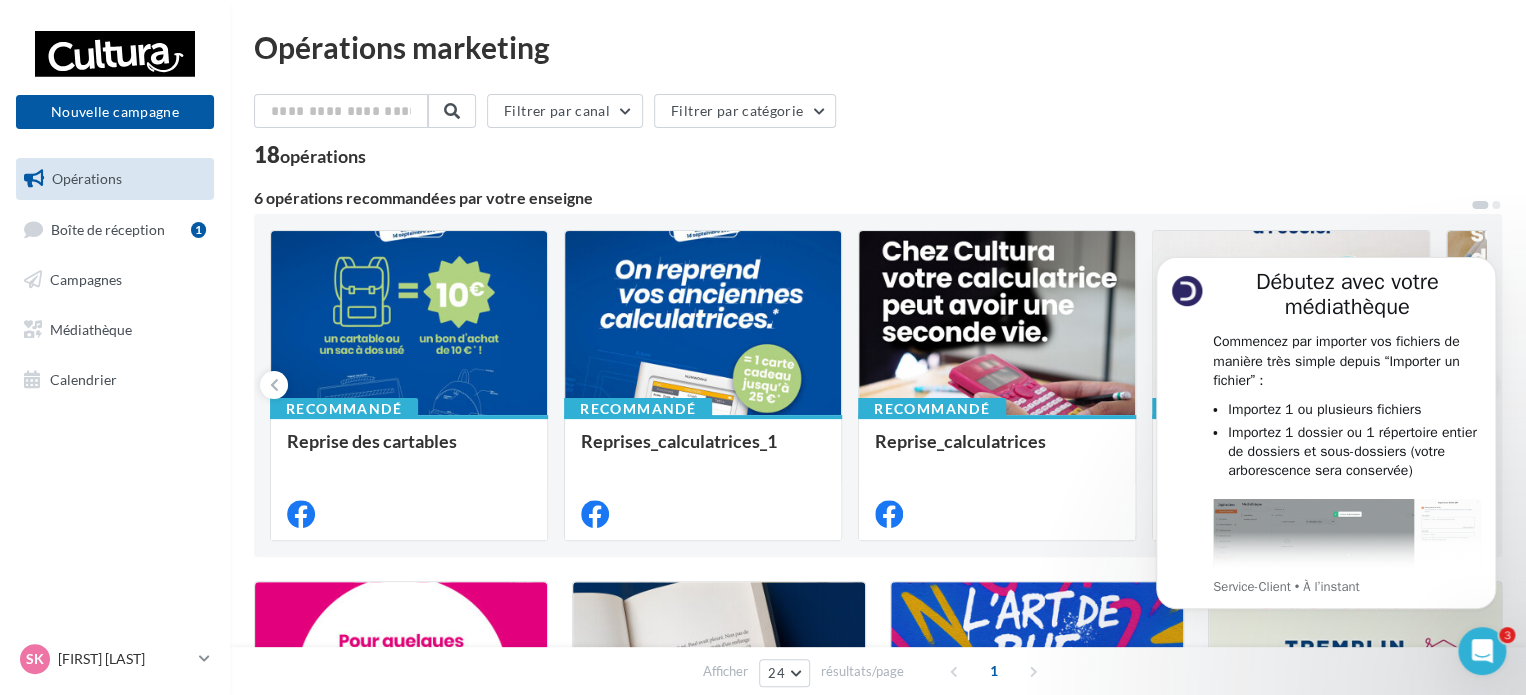 scroll, scrollTop: 0, scrollLeft: 0, axis: both 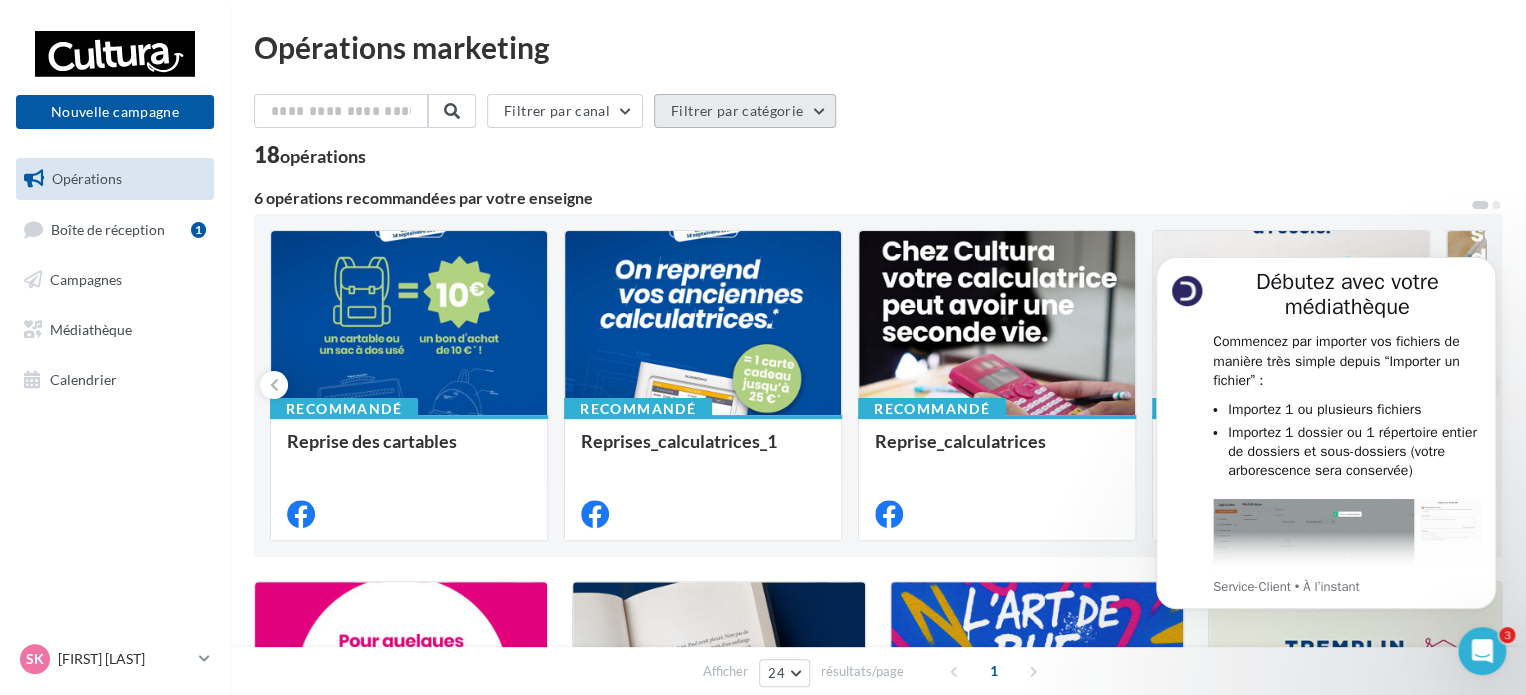 click on "Filtrer par catégorie" at bounding box center (745, 111) 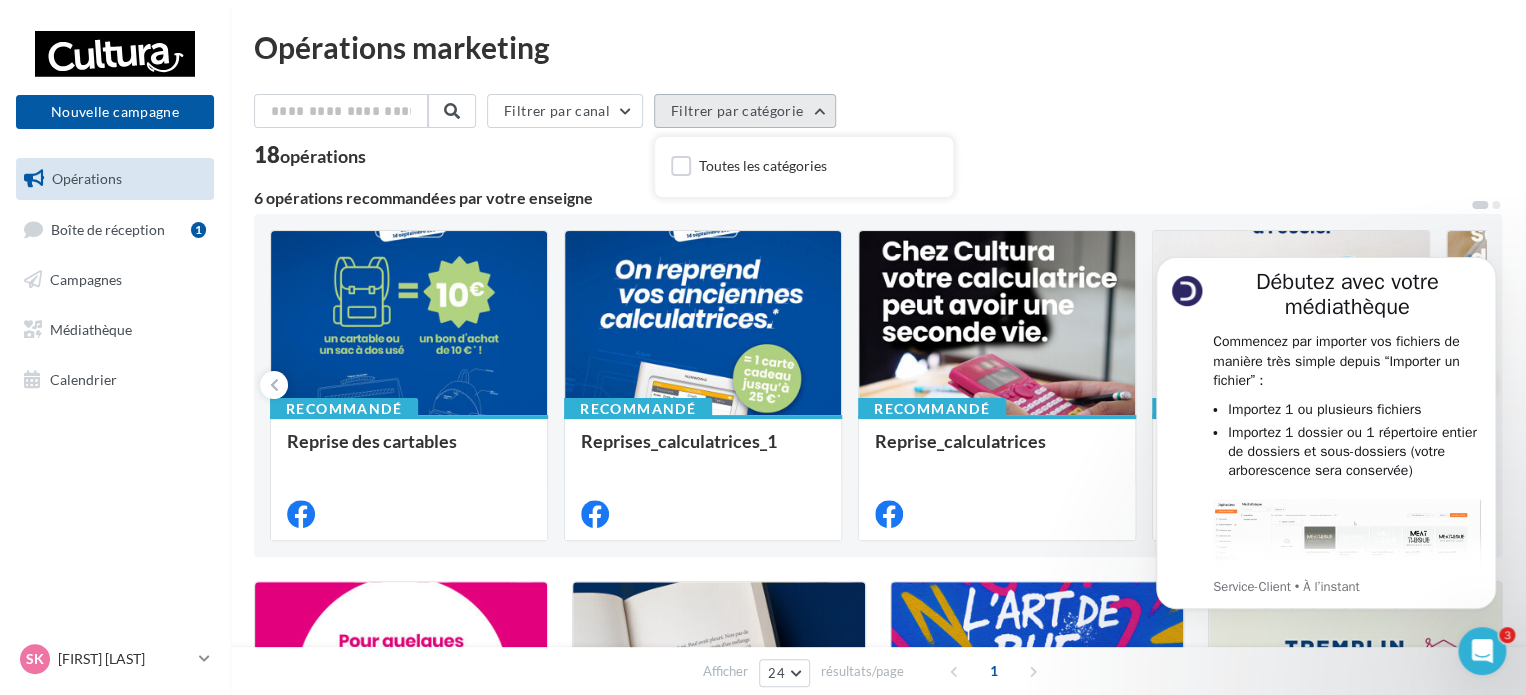 click on "Filtrer par catégorie" at bounding box center [745, 111] 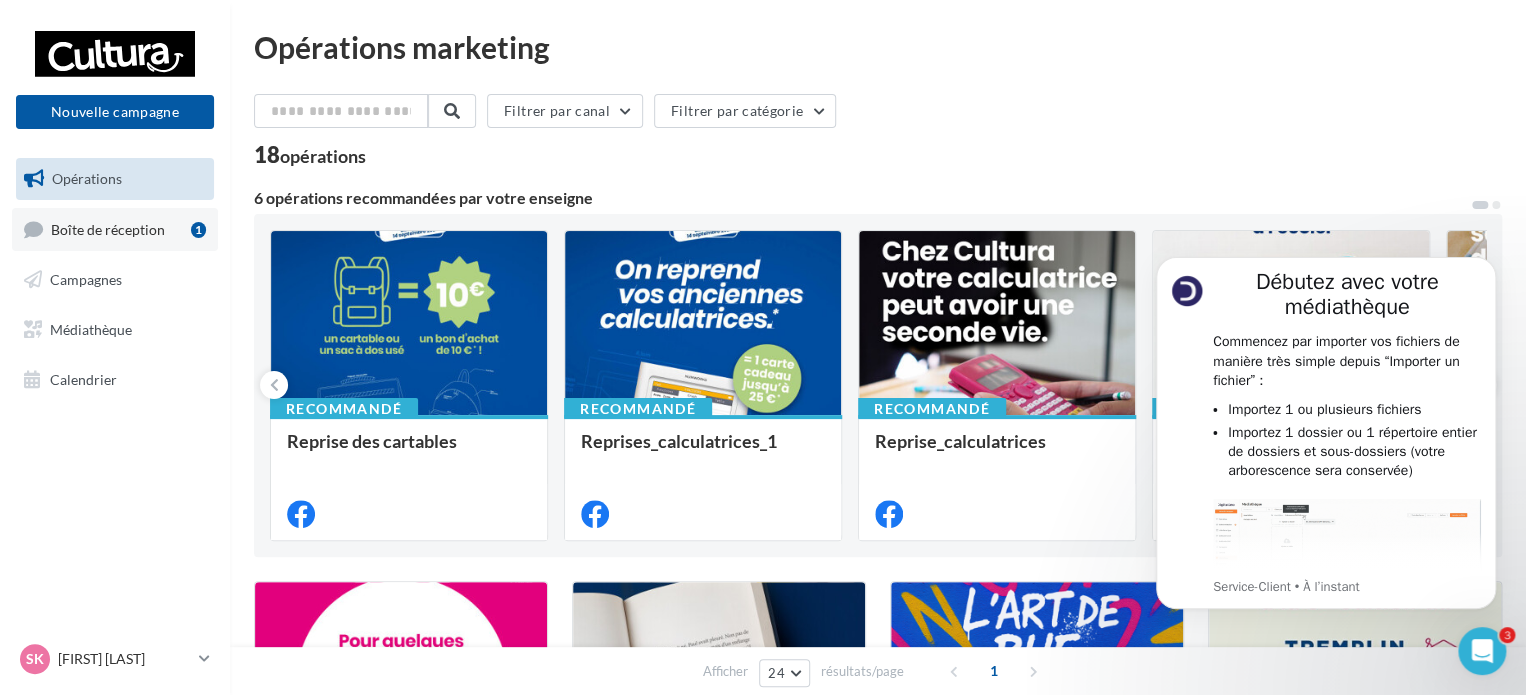click on "Boîte de réception" at bounding box center [108, 228] 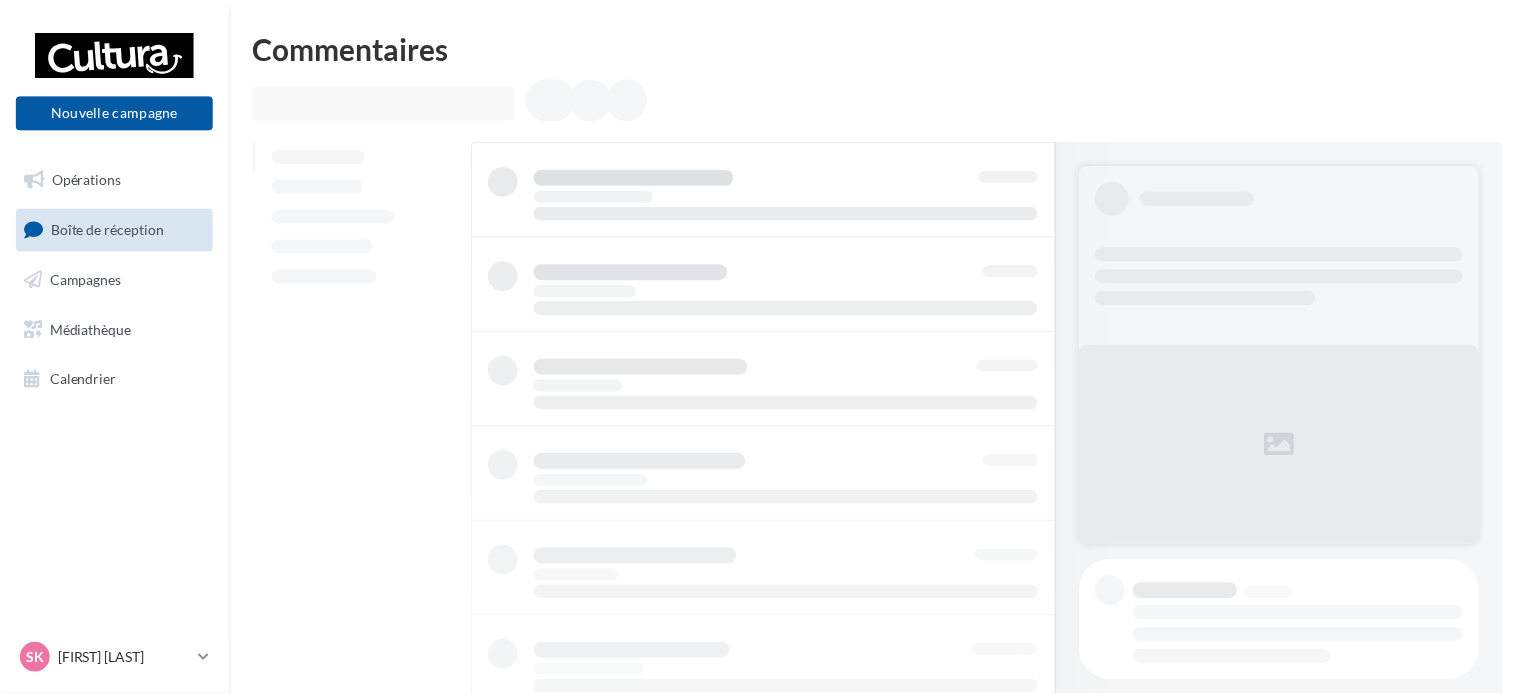 scroll, scrollTop: 0, scrollLeft: 0, axis: both 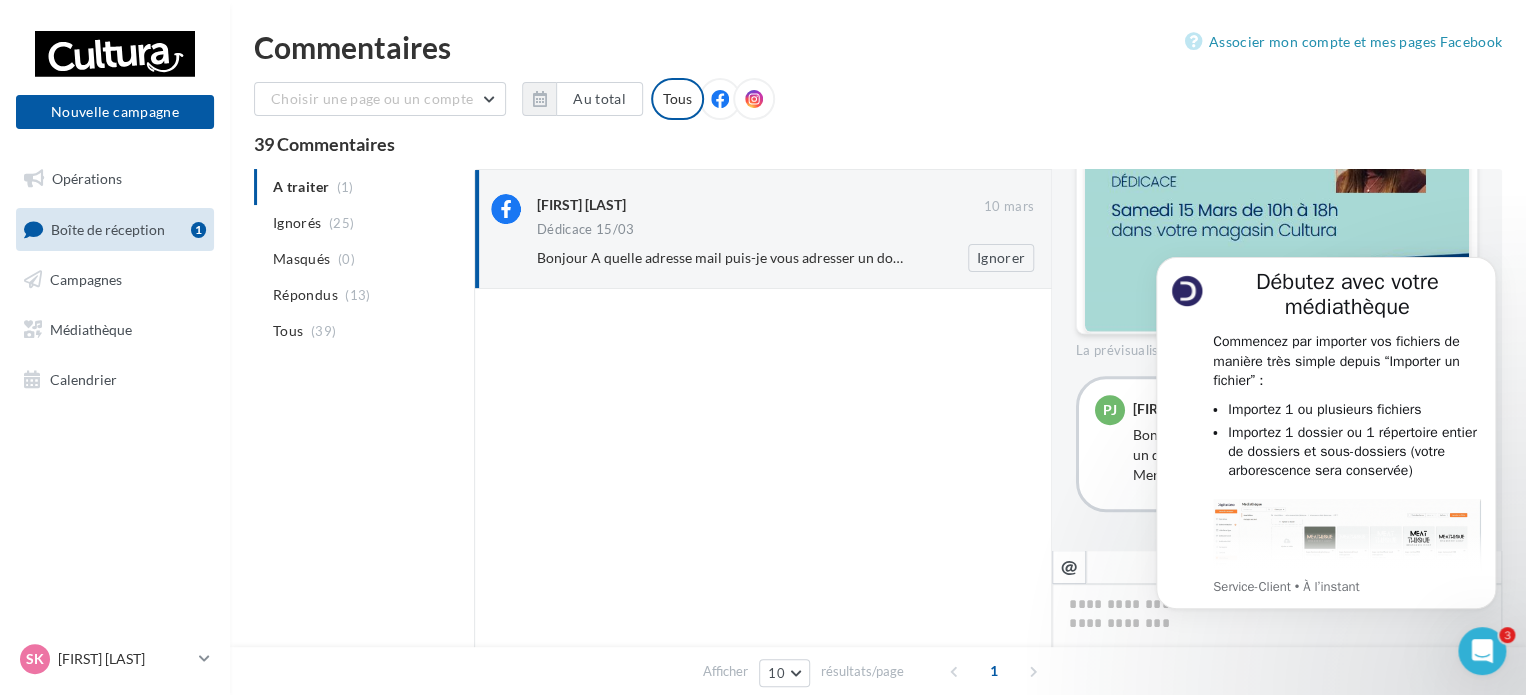 click on "Bonjour
A quelle adresse mail puis-je vous adresser un dossier de presse pour une séance de dédicace ? Merci de votre réponse" at bounding box center (928, 257) 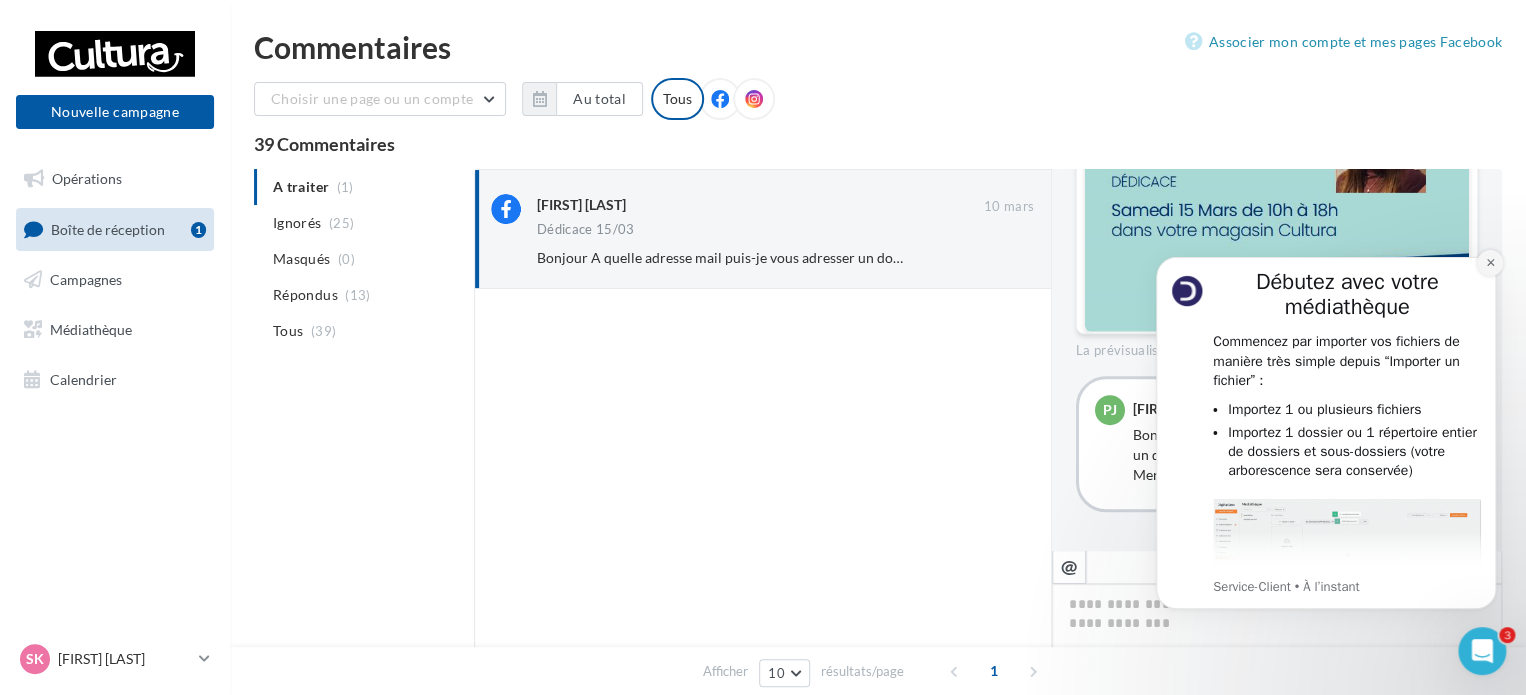 click 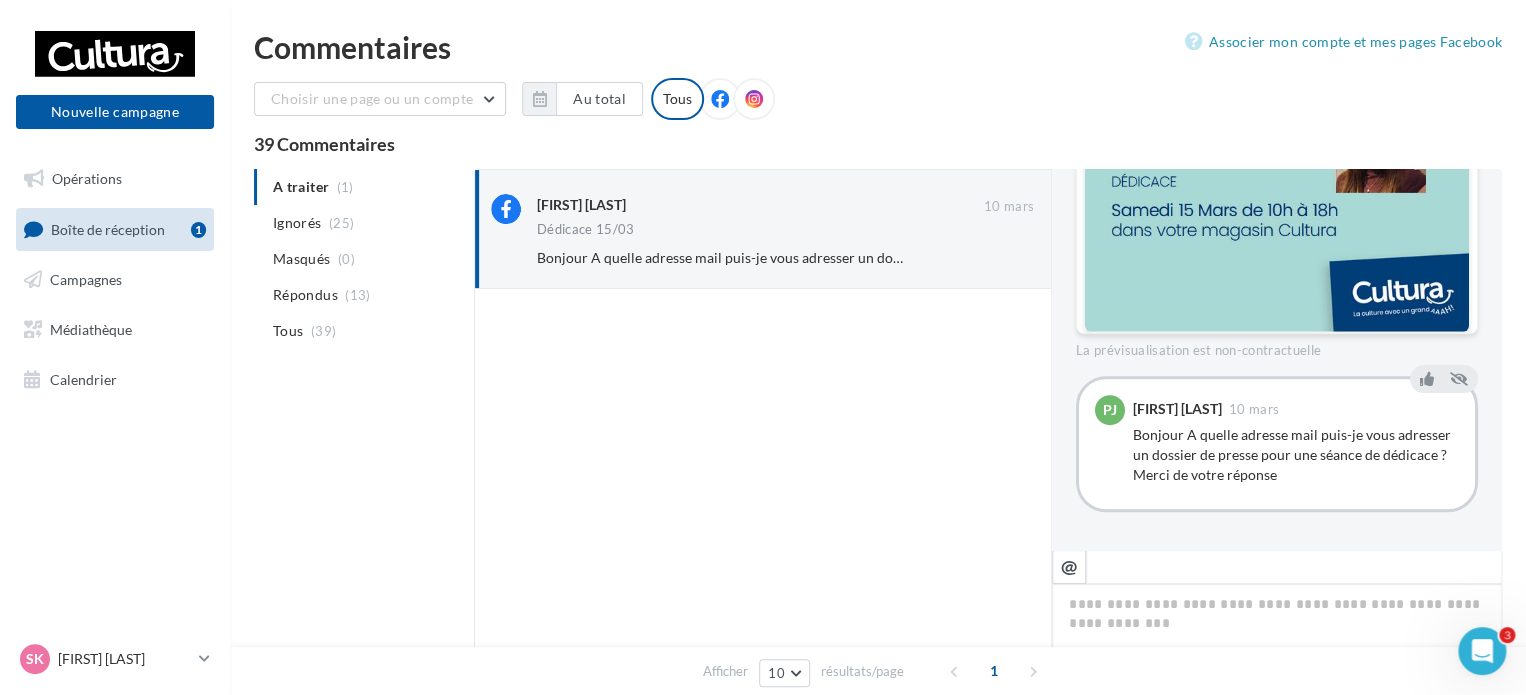 click on "Boîte de réception" at bounding box center (108, 228) 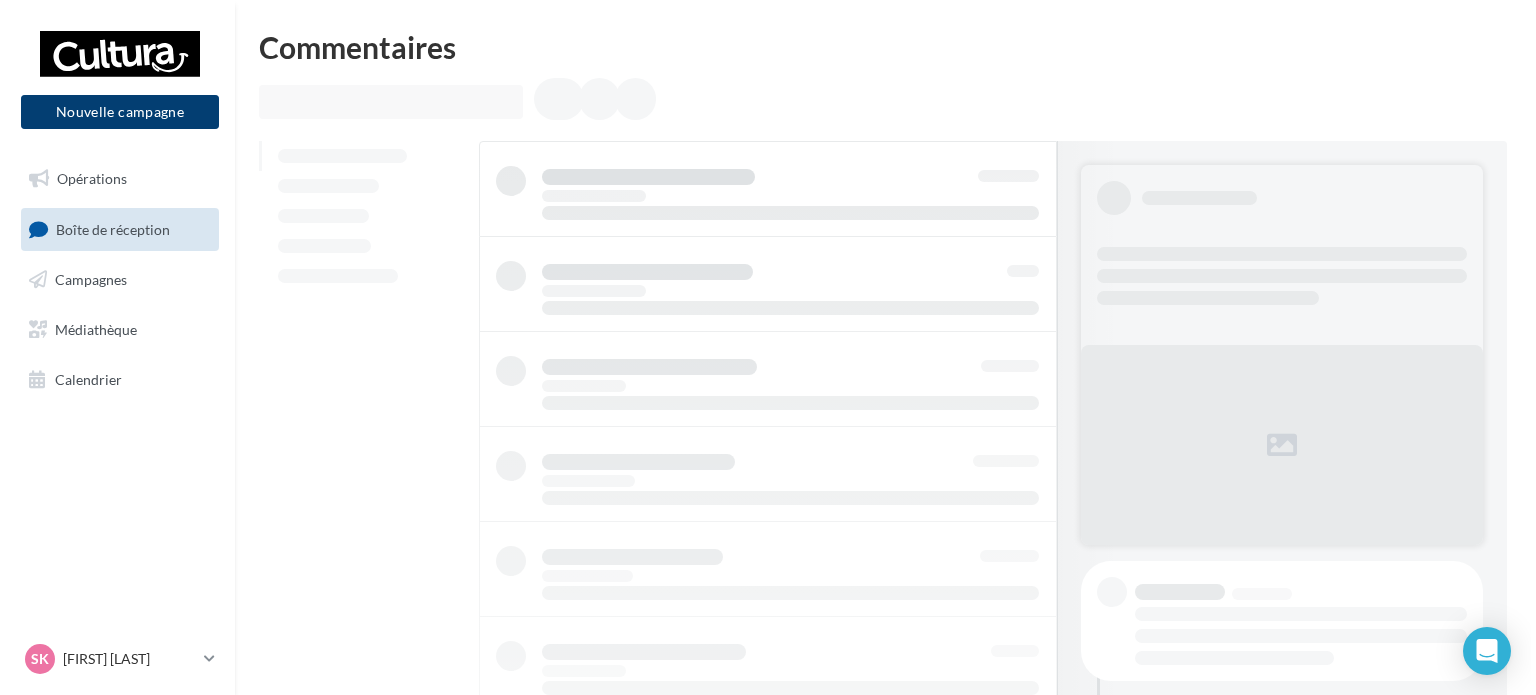 scroll, scrollTop: 0, scrollLeft: 0, axis: both 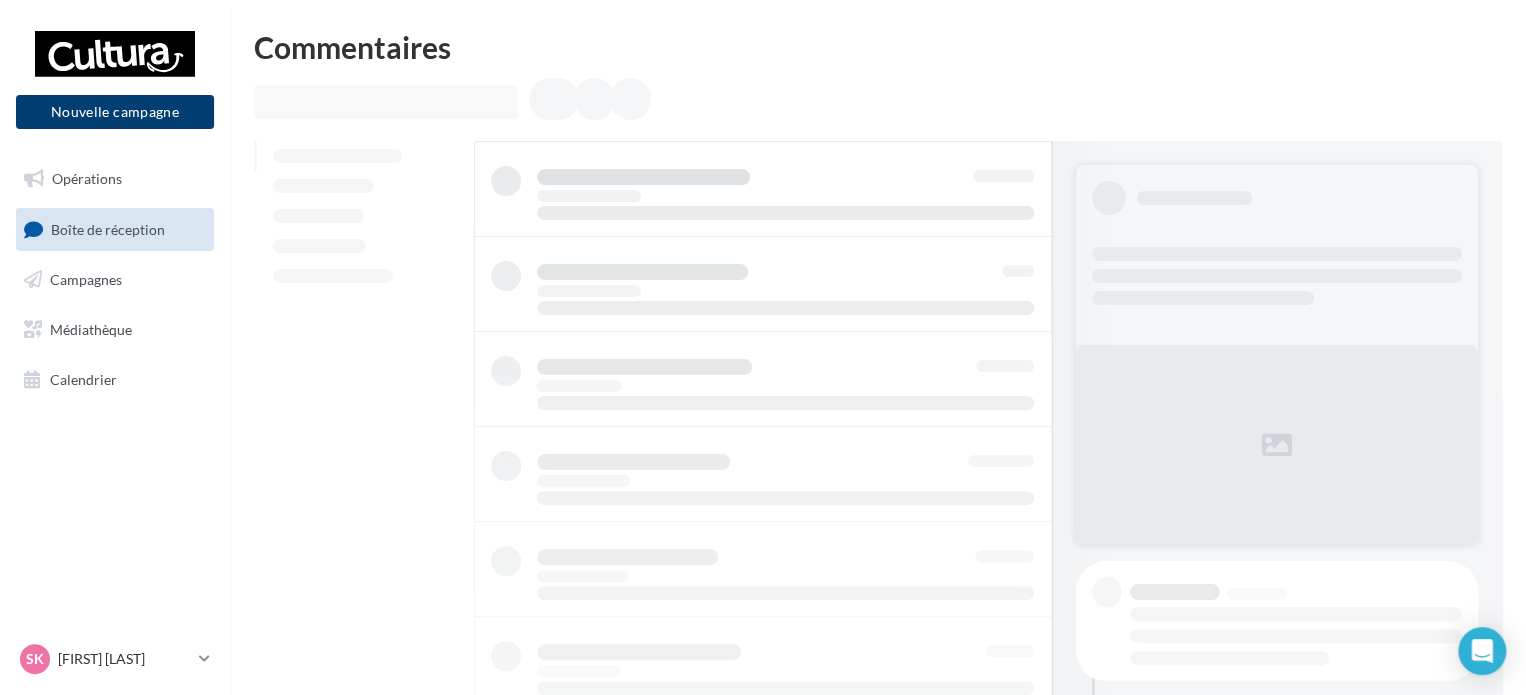 click on "Nouvelle campagne" at bounding box center [115, 112] 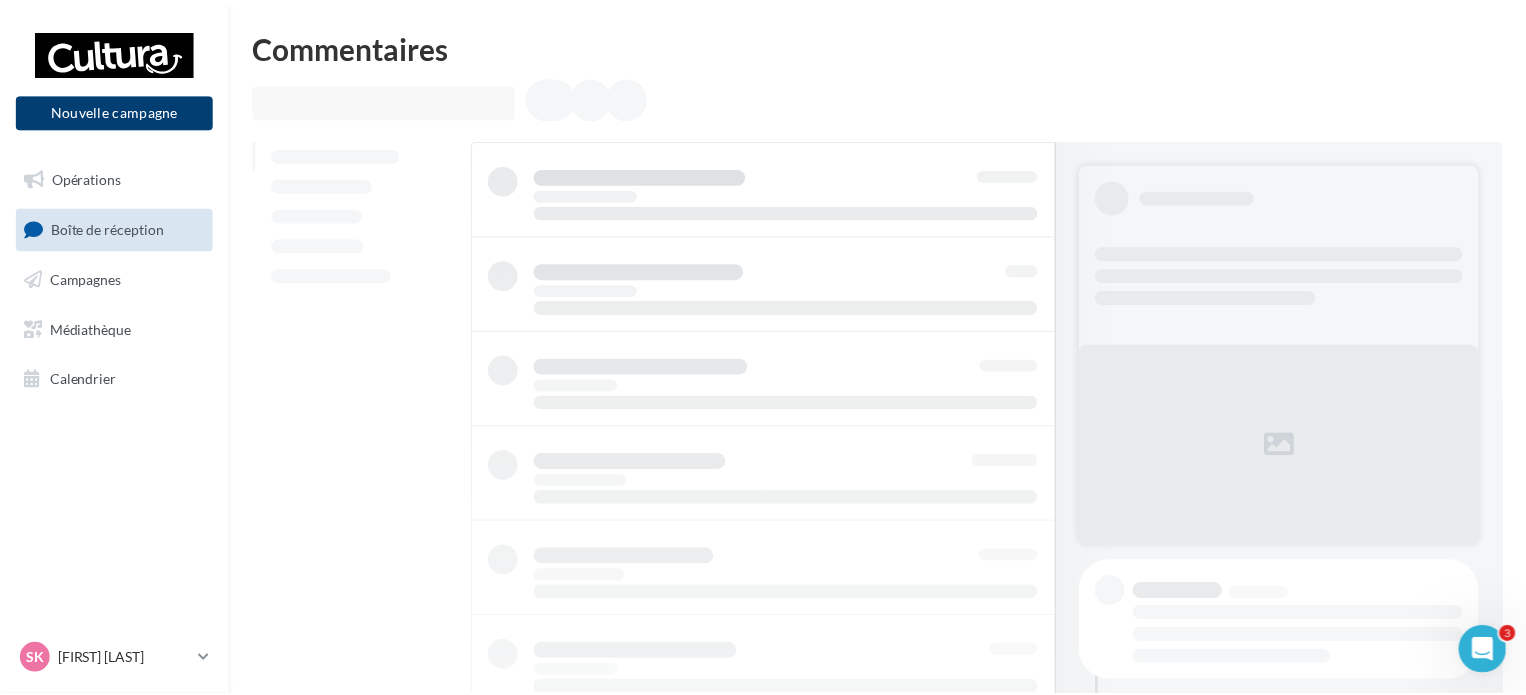 scroll, scrollTop: 0, scrollLeft: 0, axis: both 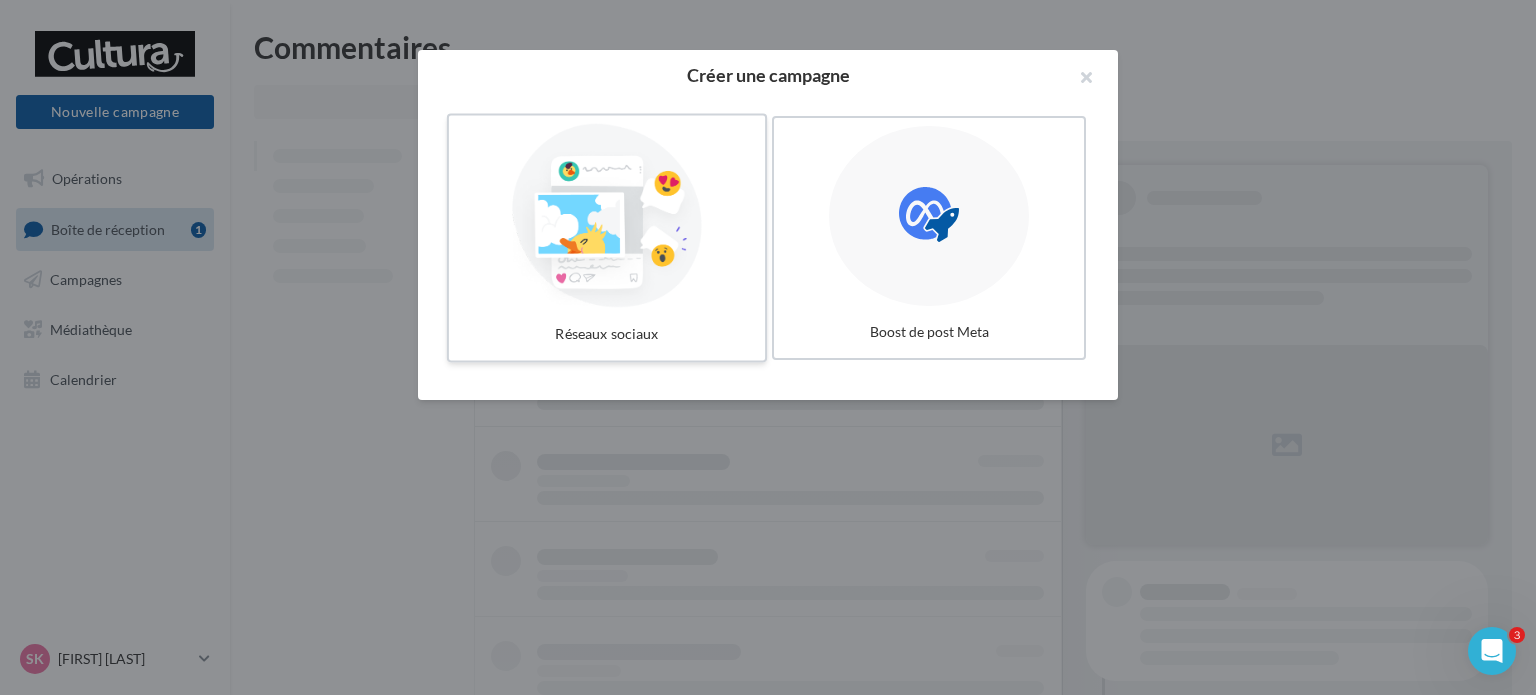 click at bounding box center (607, 216) 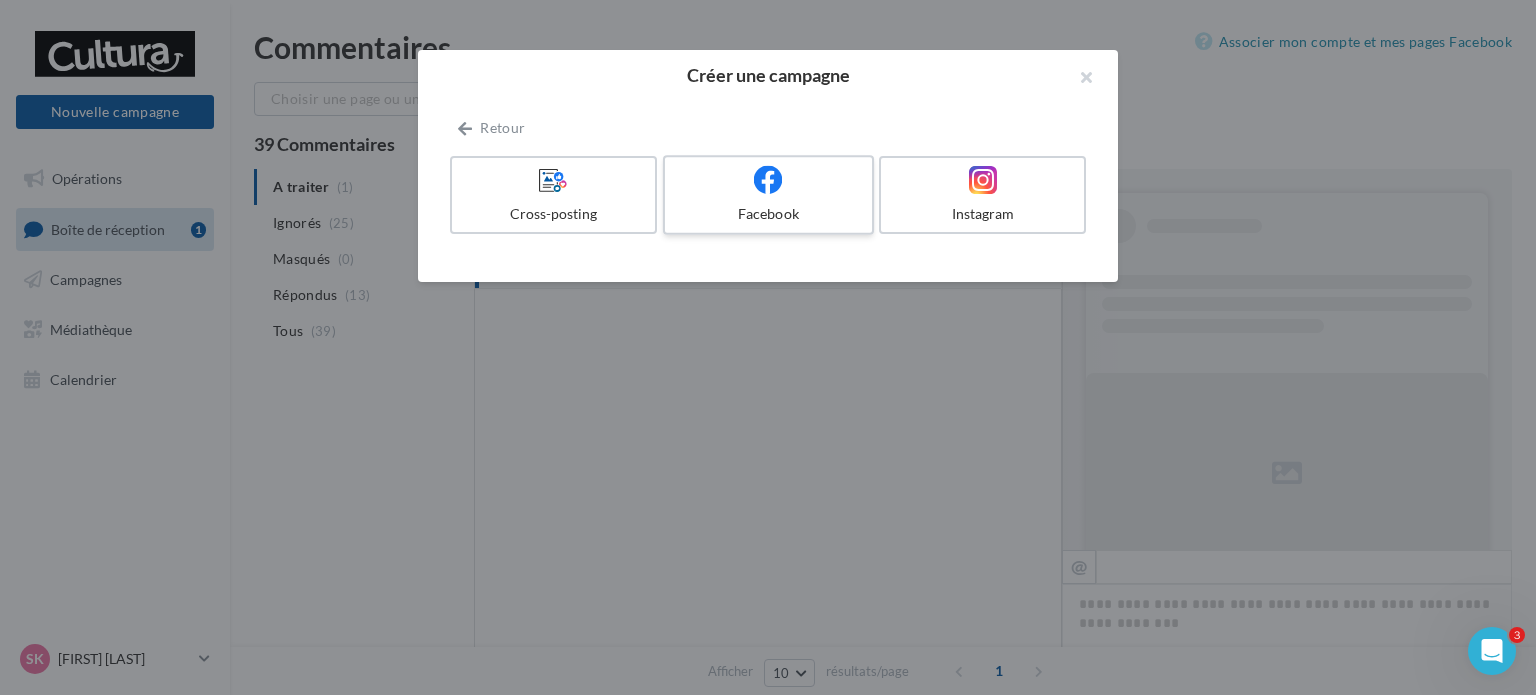 click at bounding box center (768, 180) 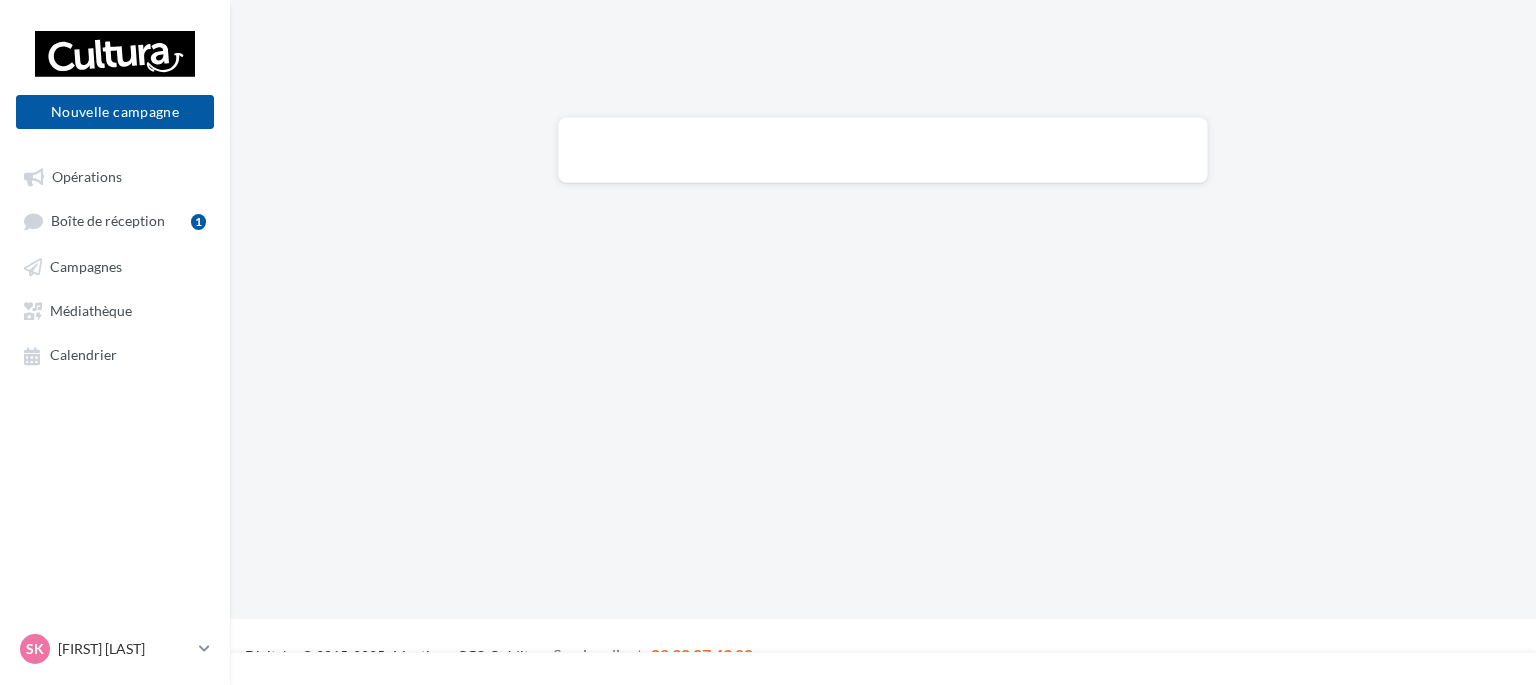 scroll, scrollTop: 0, scrollLeft: 0, axis: both 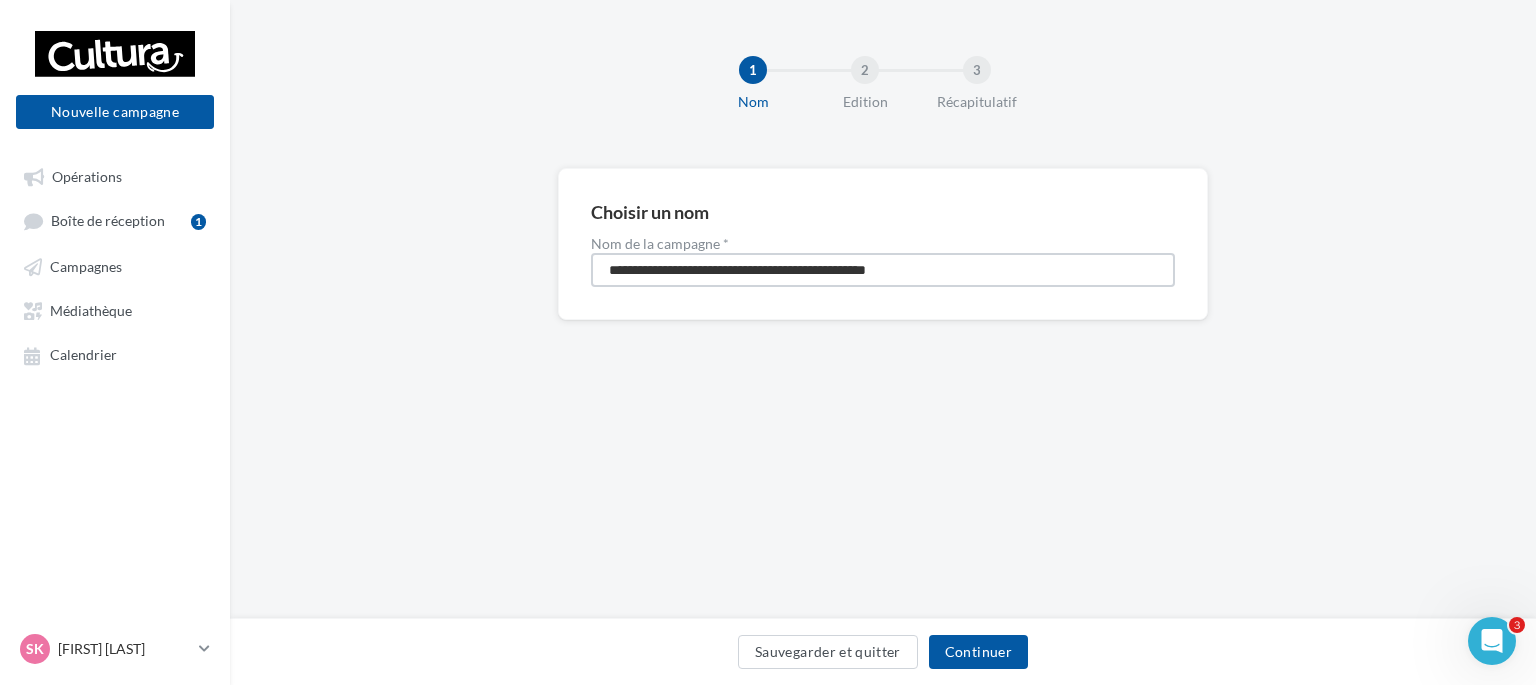 click on "**********" at bounding box center [883, 270] 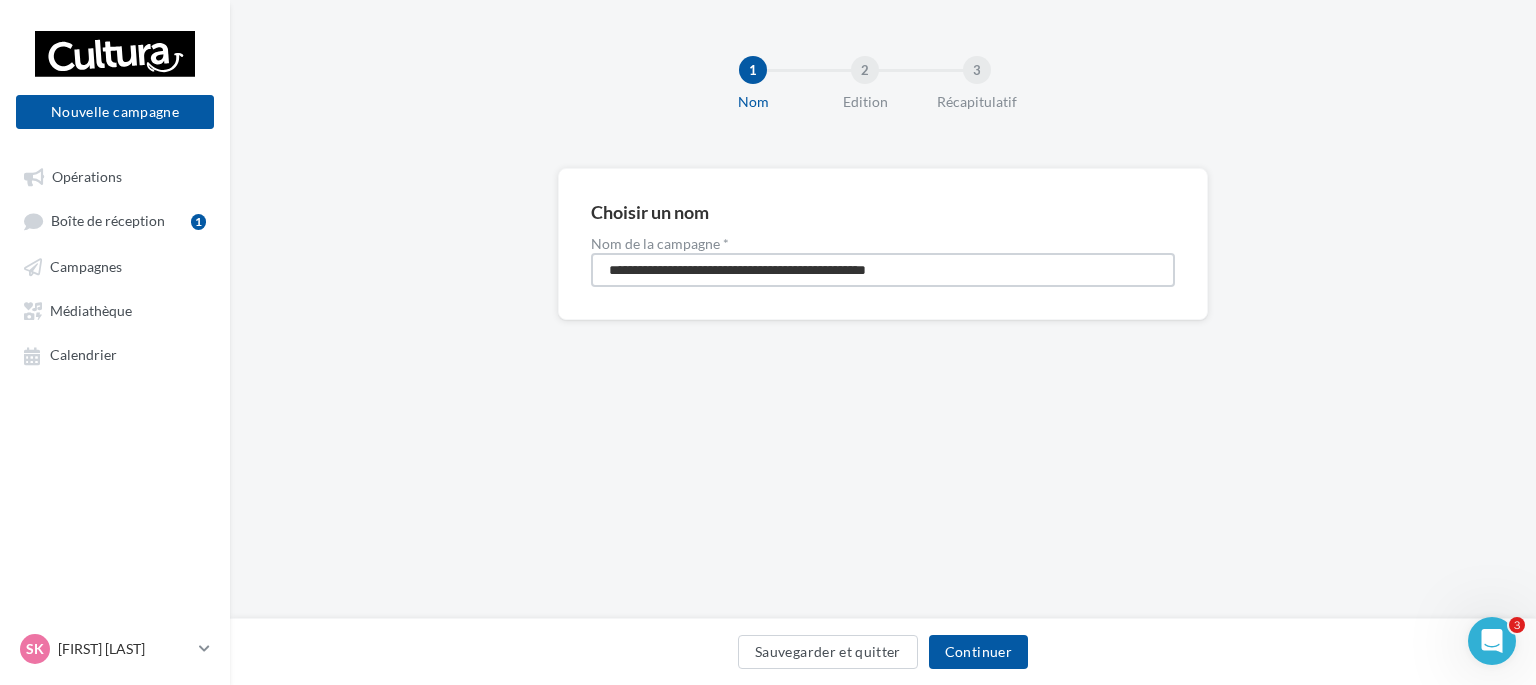 drag, startPoint x: 964, startPoint y: 267, endPoint x: 743, endPoint y: 312, distance: 225.53491 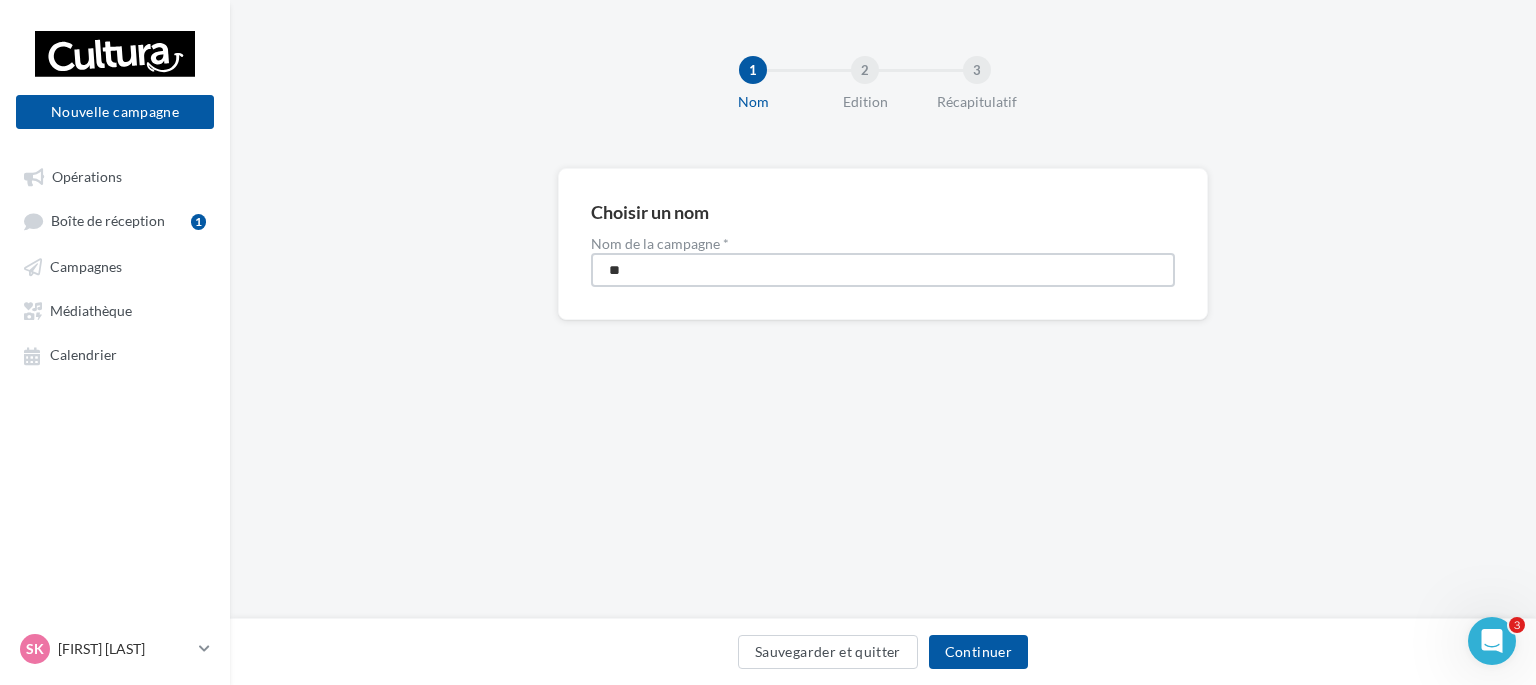 type on "*" 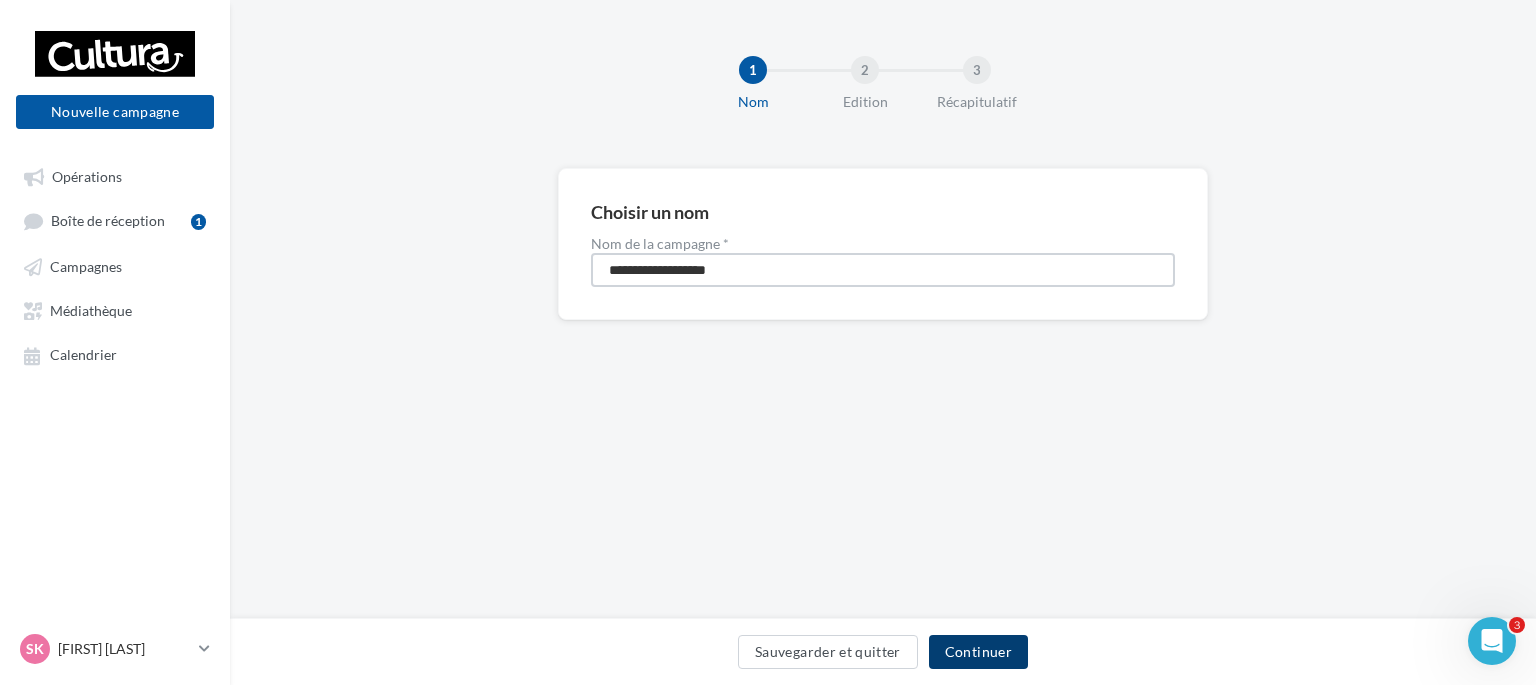 type on "**********" 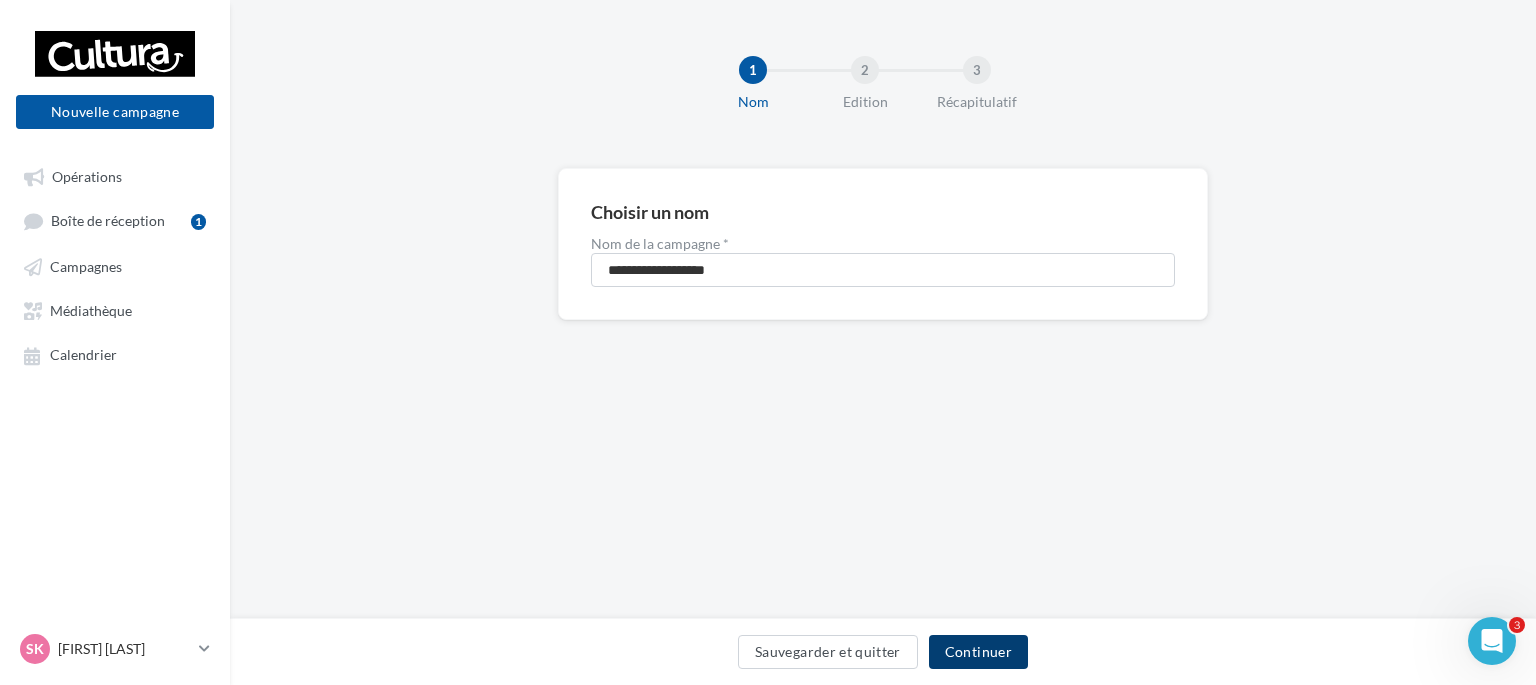 click on "Continuer" at bounding box center (978, 652) 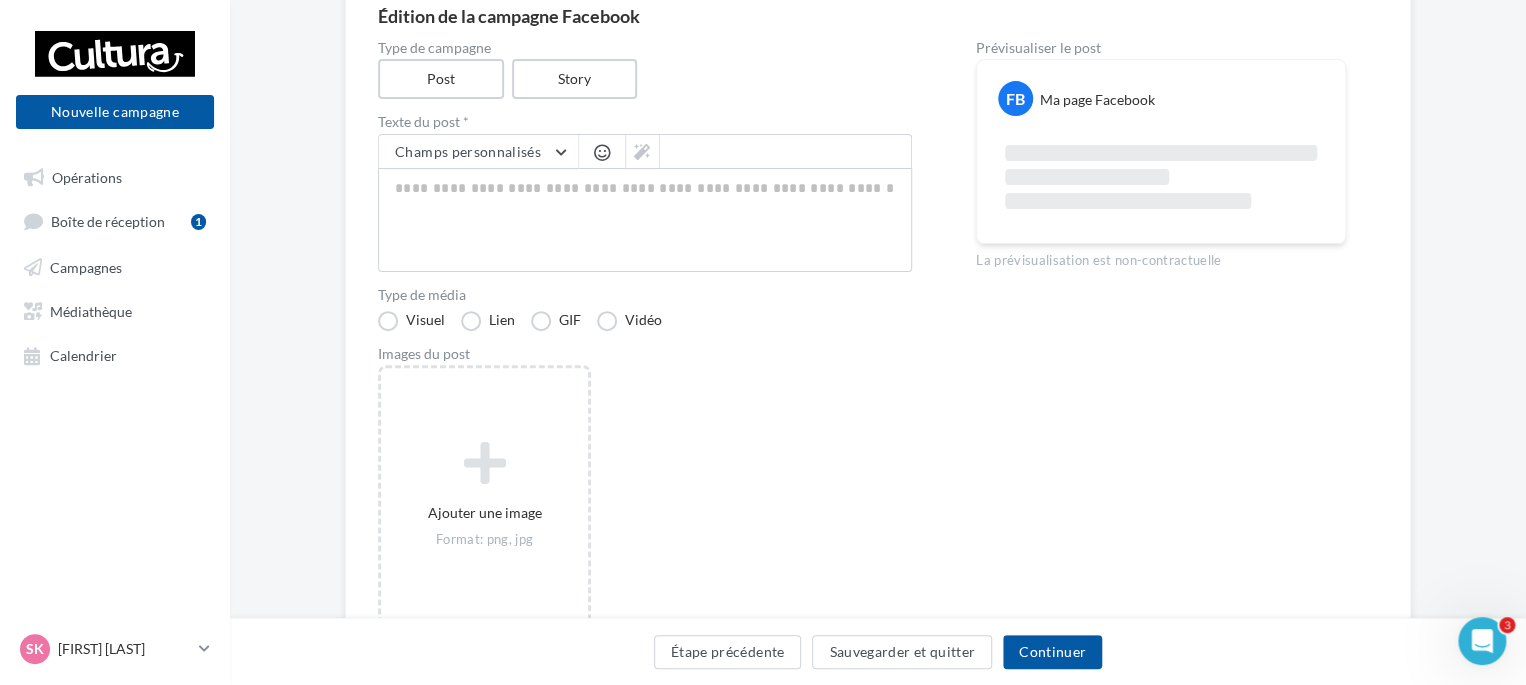 scroll, scrollTop: 200, scrollLeft: 0, axis: vertical 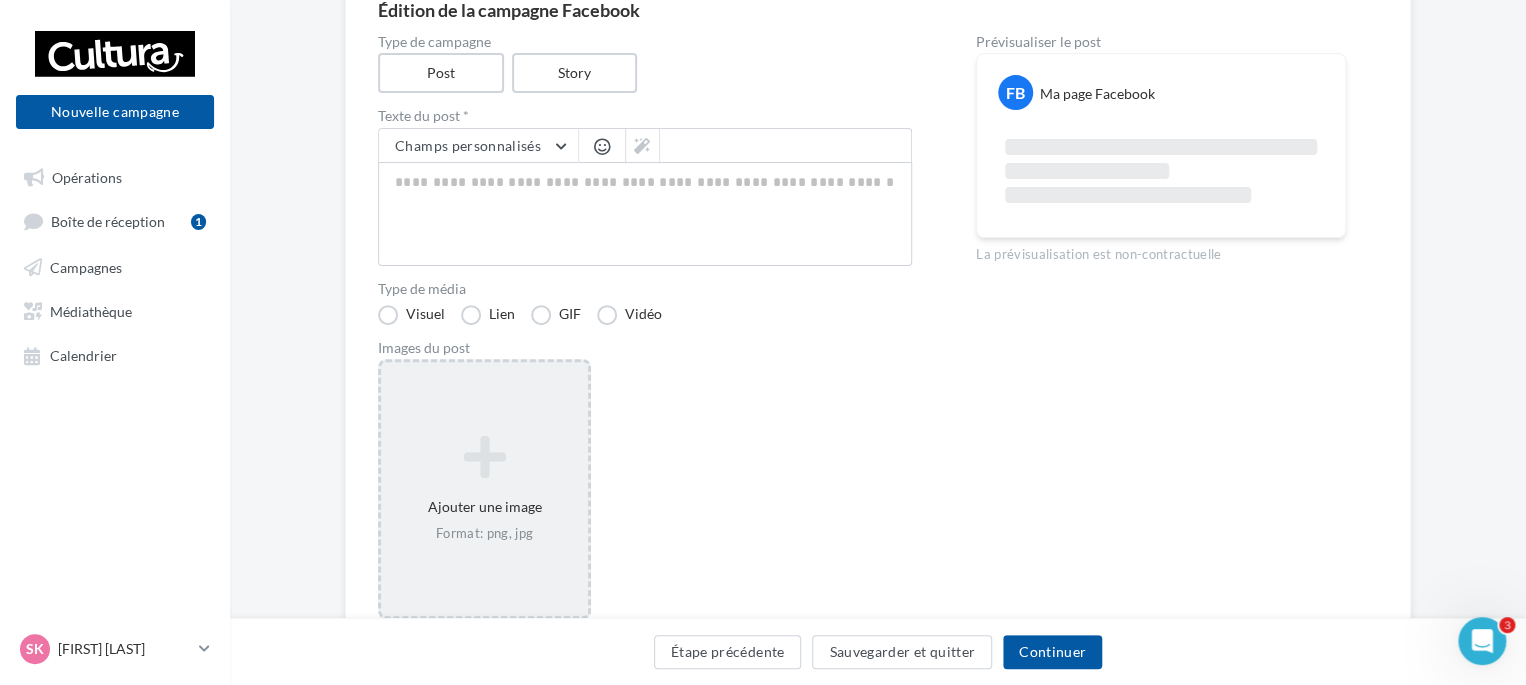 click on "Ajouter une image     Format: png, jpg" at bounding box center [484, 489] 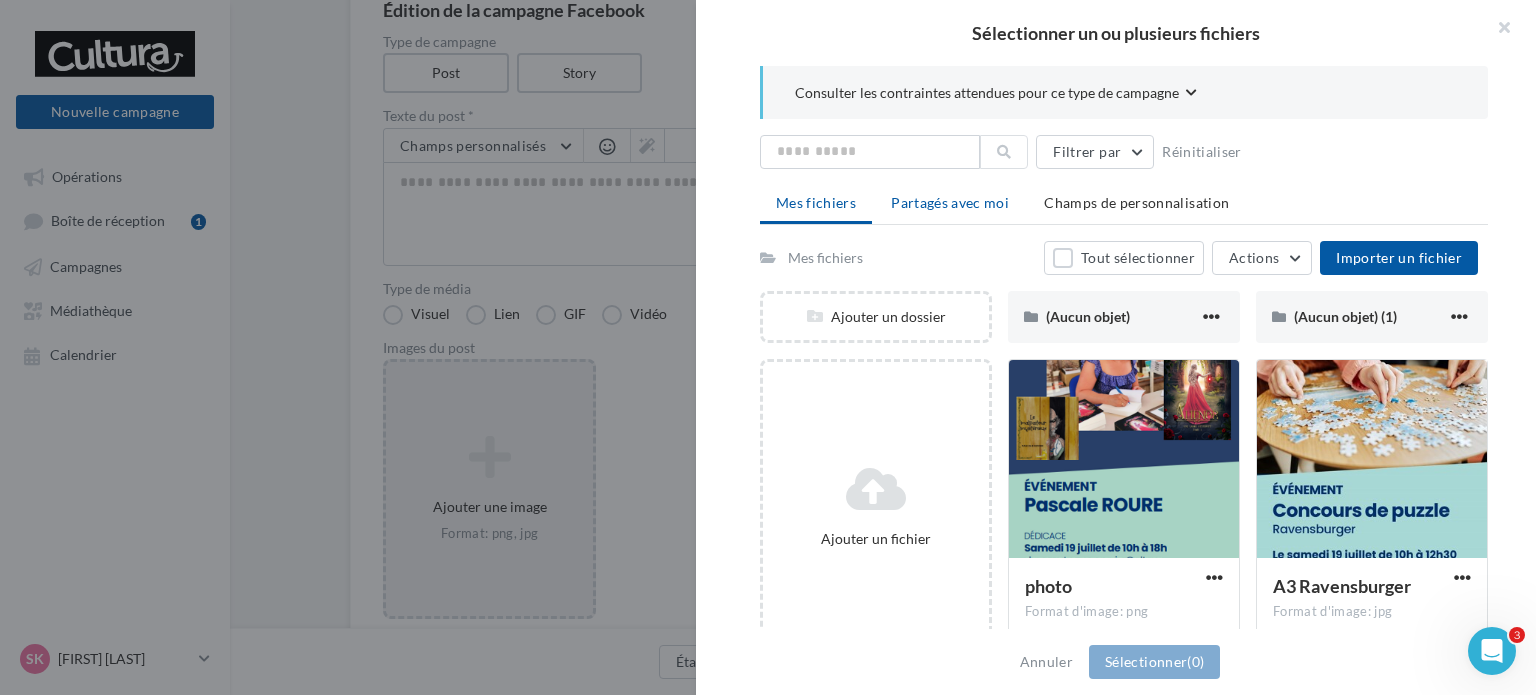 click on "Partagés avec moi" at bounding box center [950, 202] 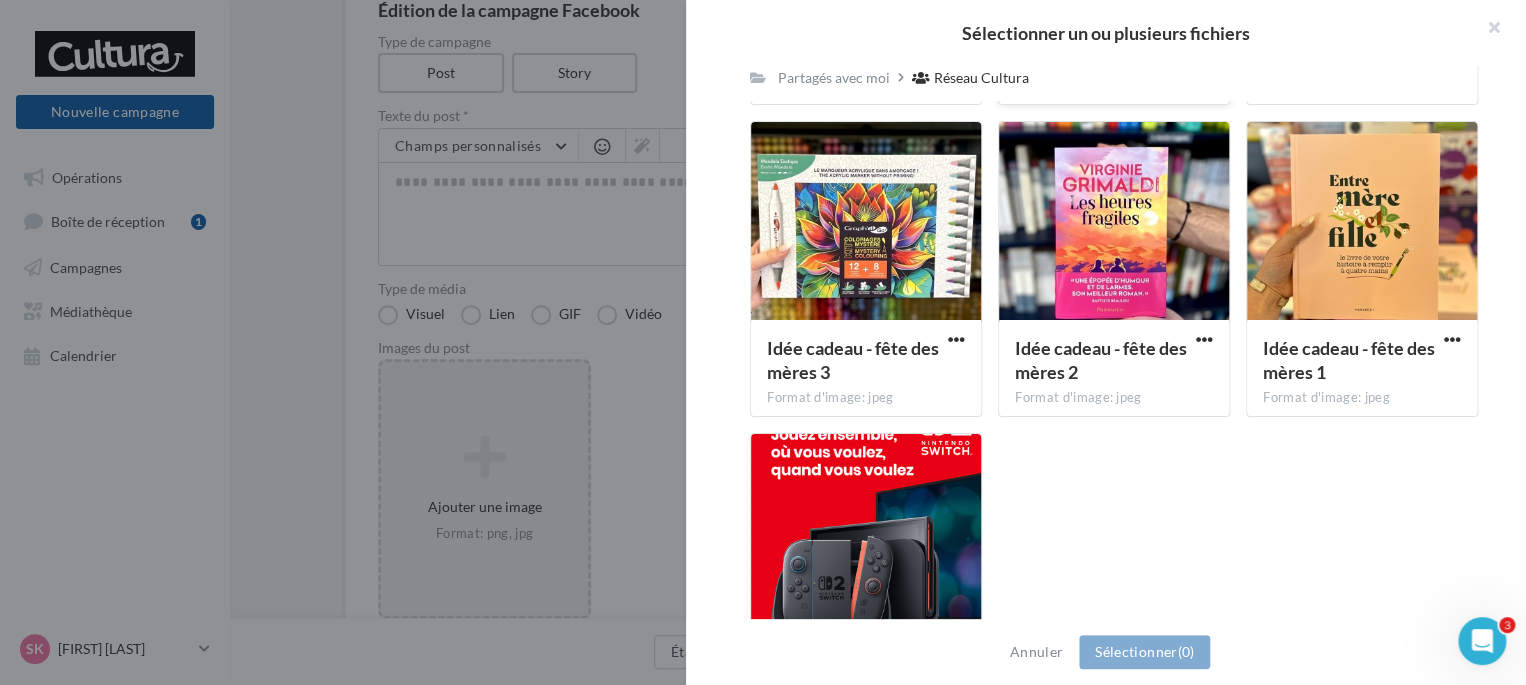 scroll, scrollTop: 2284, scrollLeft: 0, axis: vertical 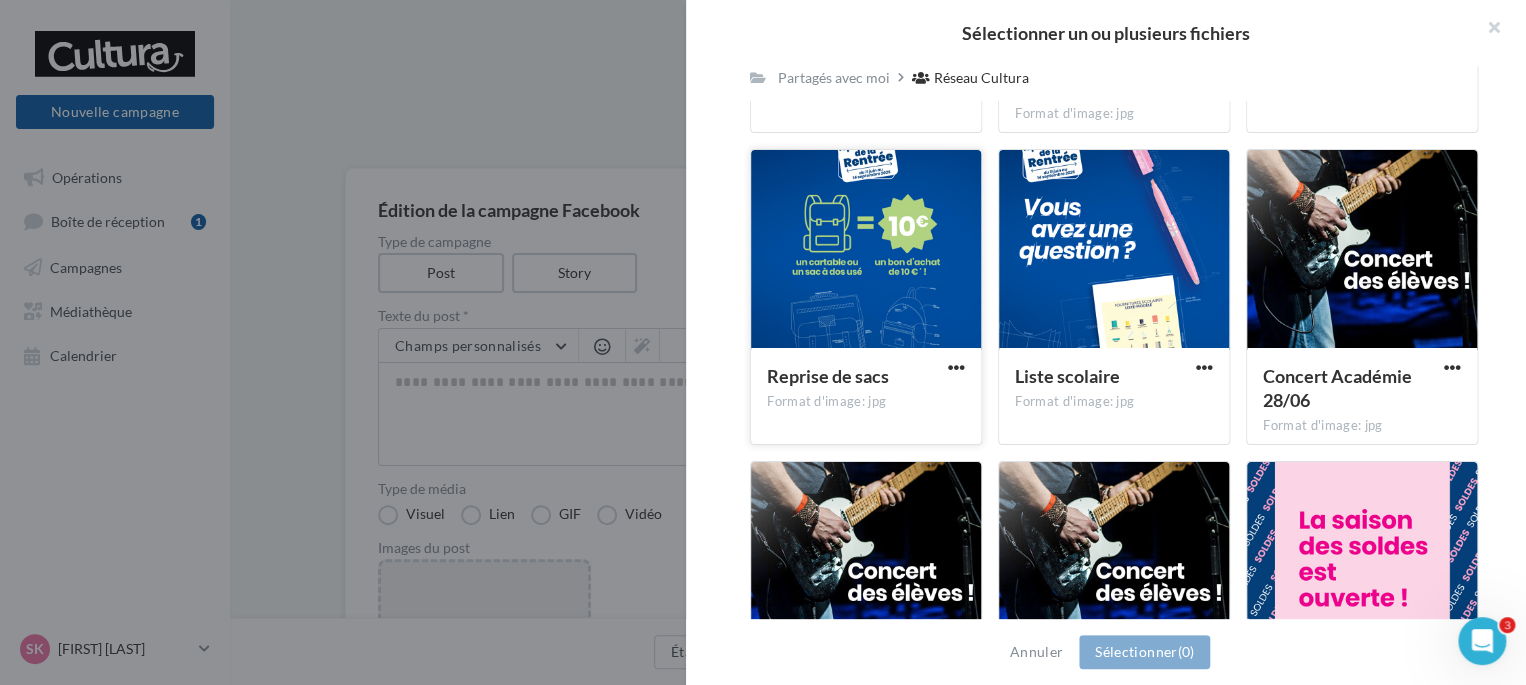 click at bounding box center (866, 250) 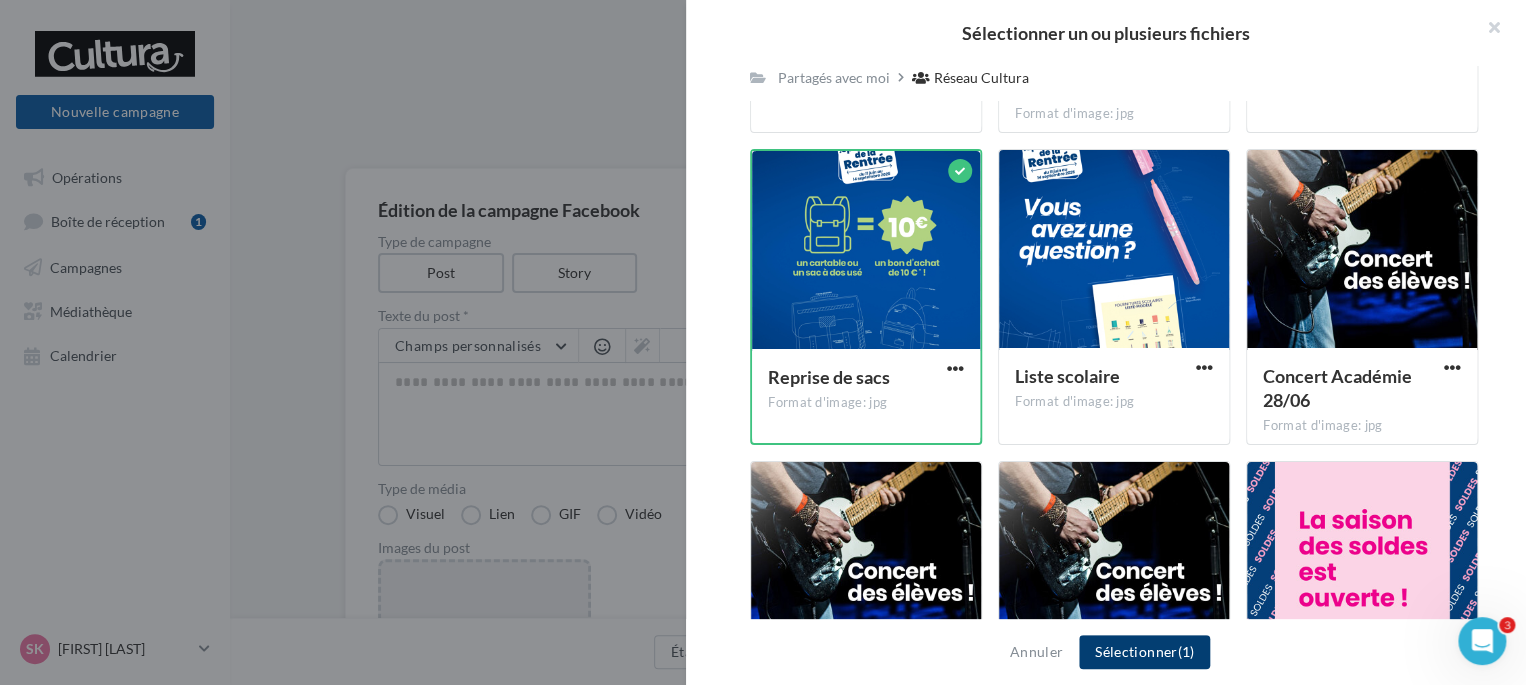 click on "Sélectionner   (1)" at bounding box center [1144, 652] 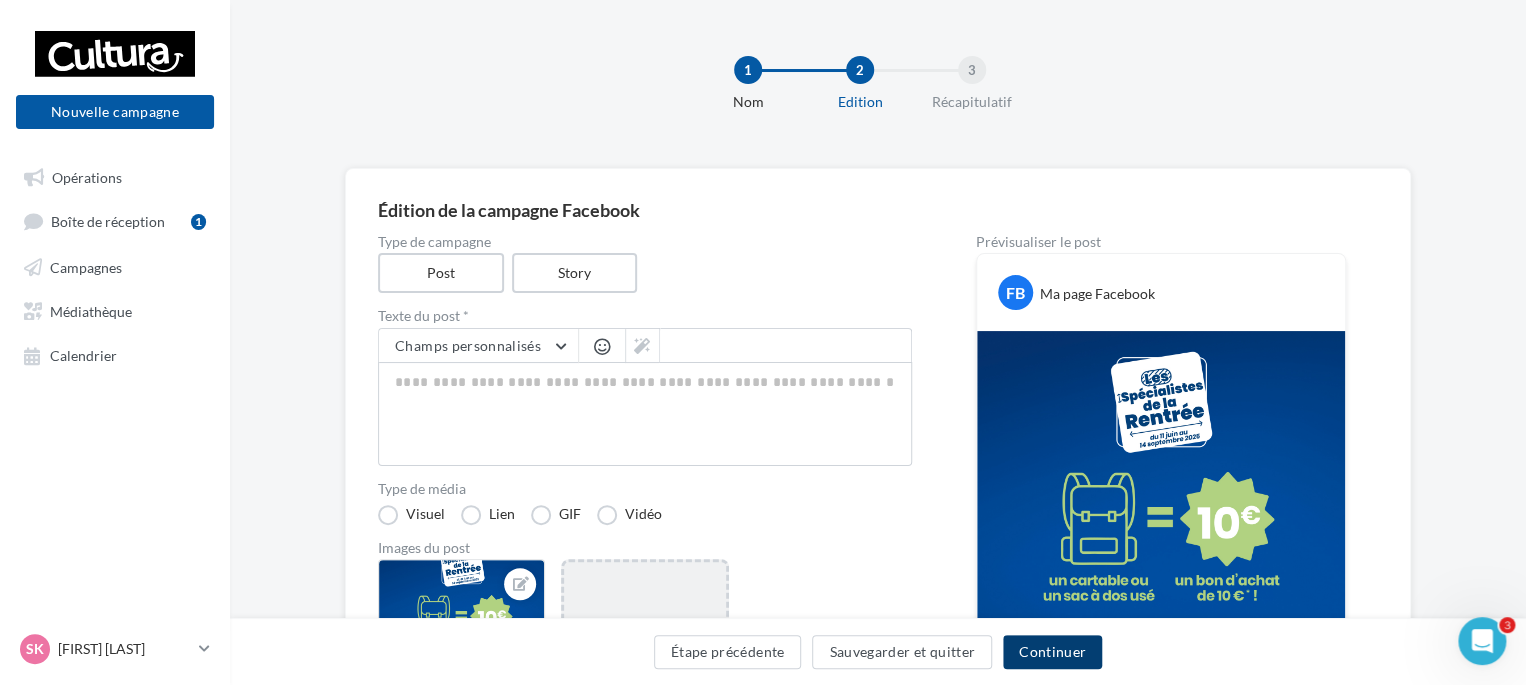 click on "Continuer" at bounding box center [1052, 652] 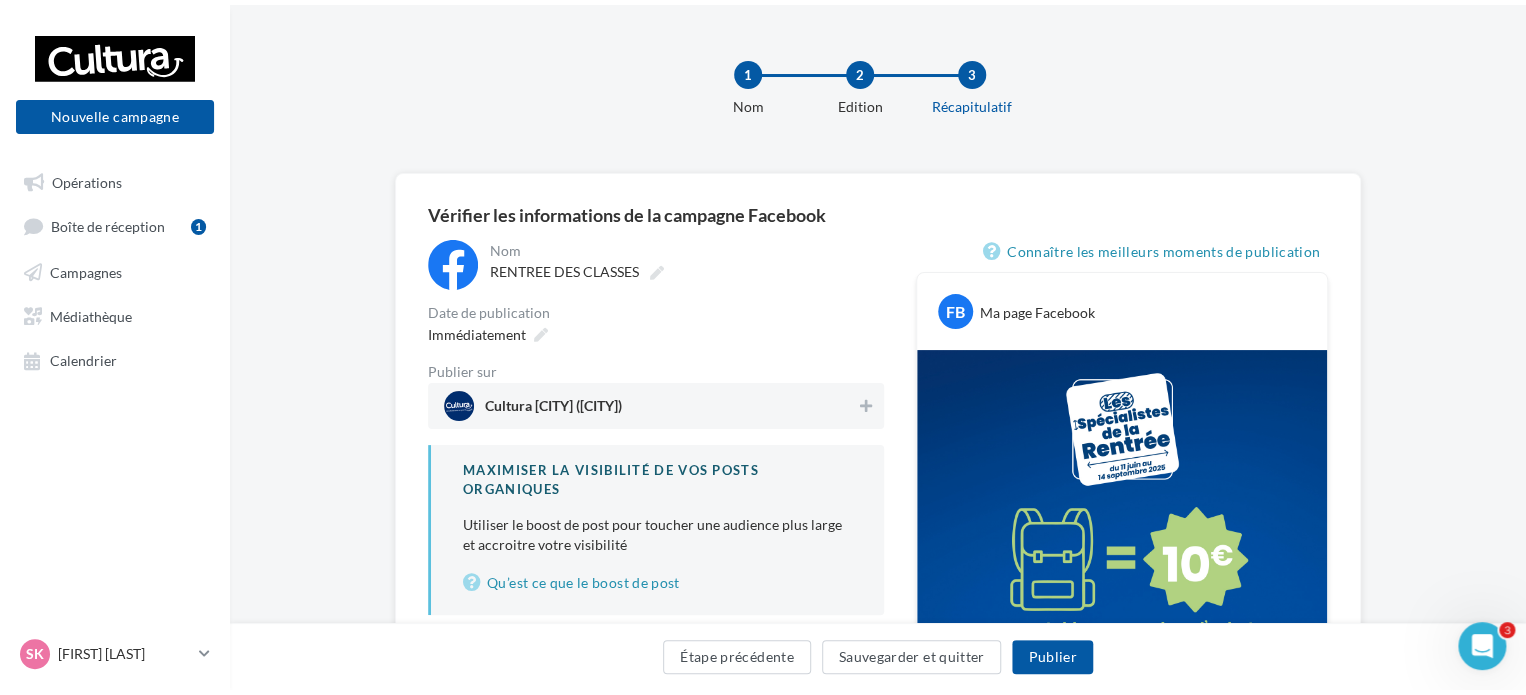scroll, scrollTop: 0, scrollLeft: 0, axis: both 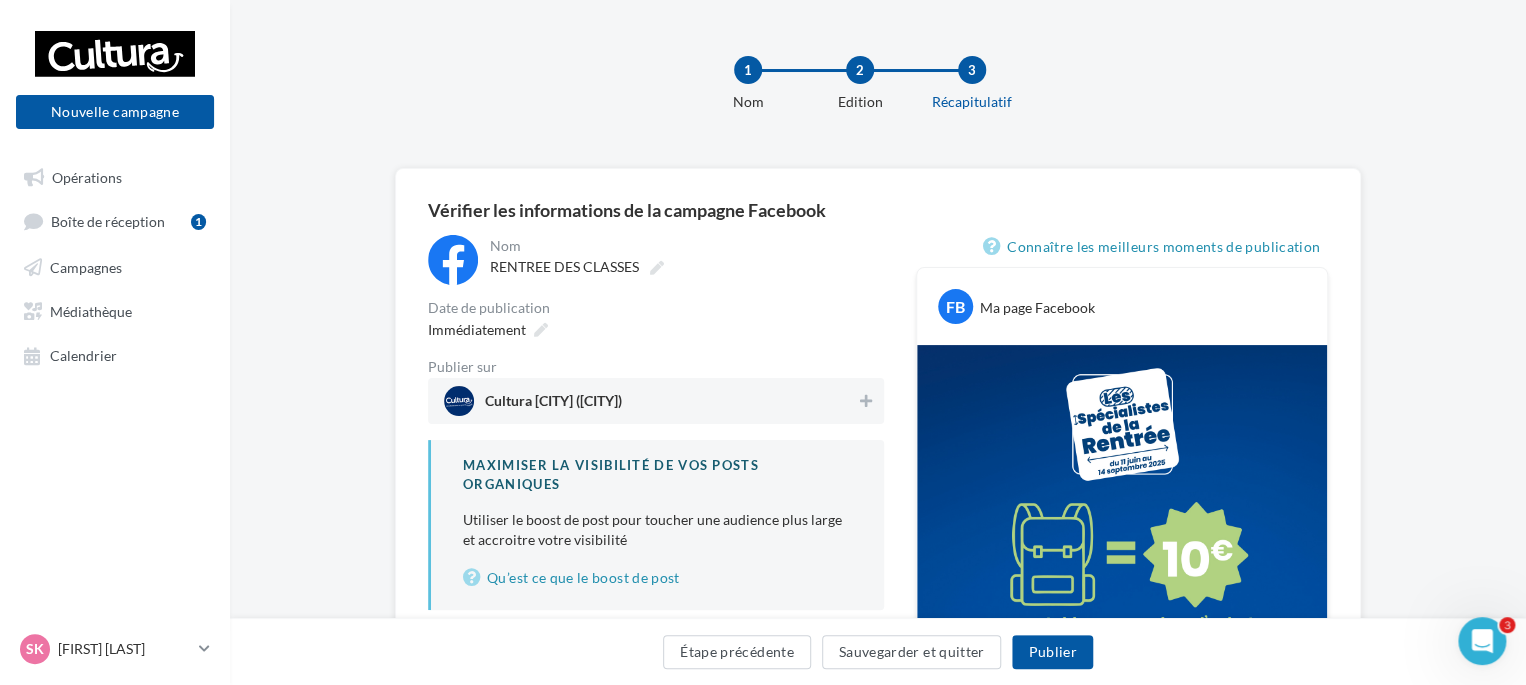 click on "Cultura [CITY] ([CITY])" at bounding box center (650, 401) 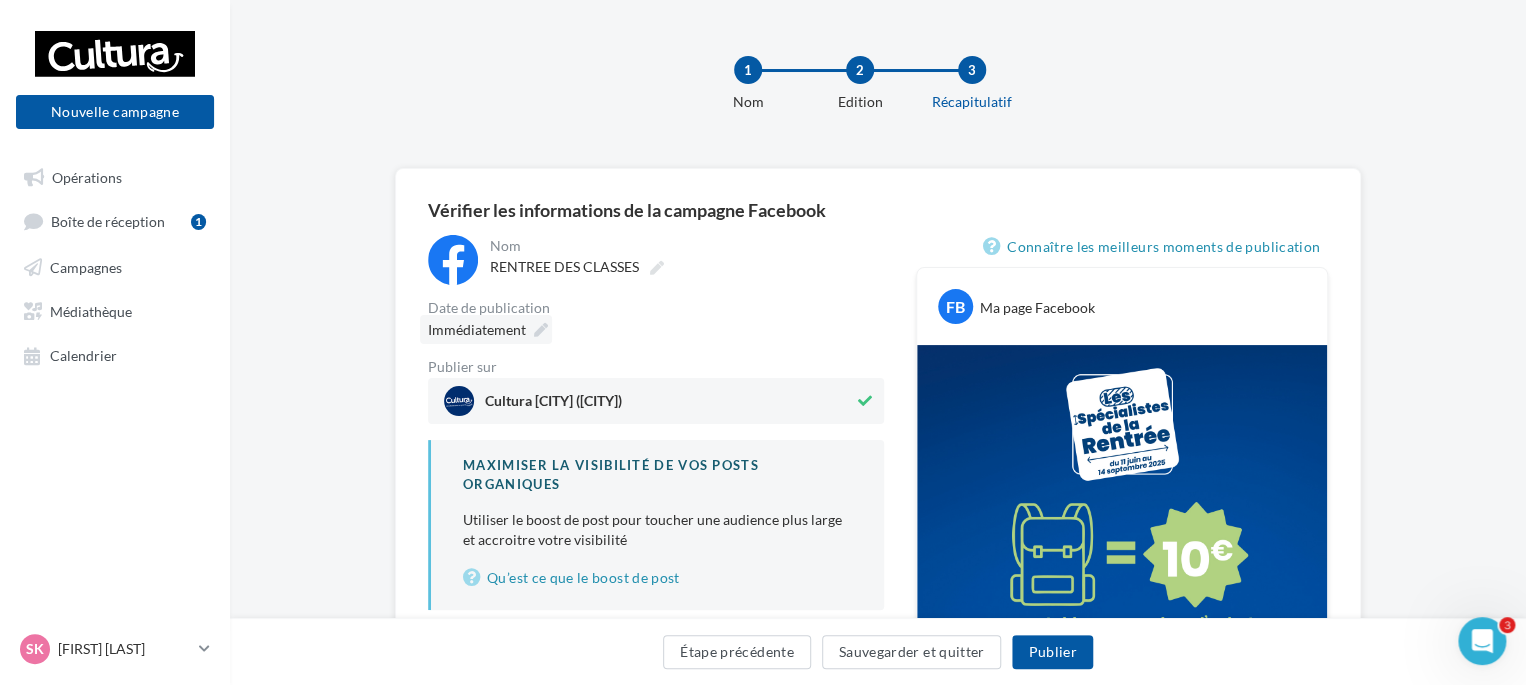 click at bounding box center [541, 330] 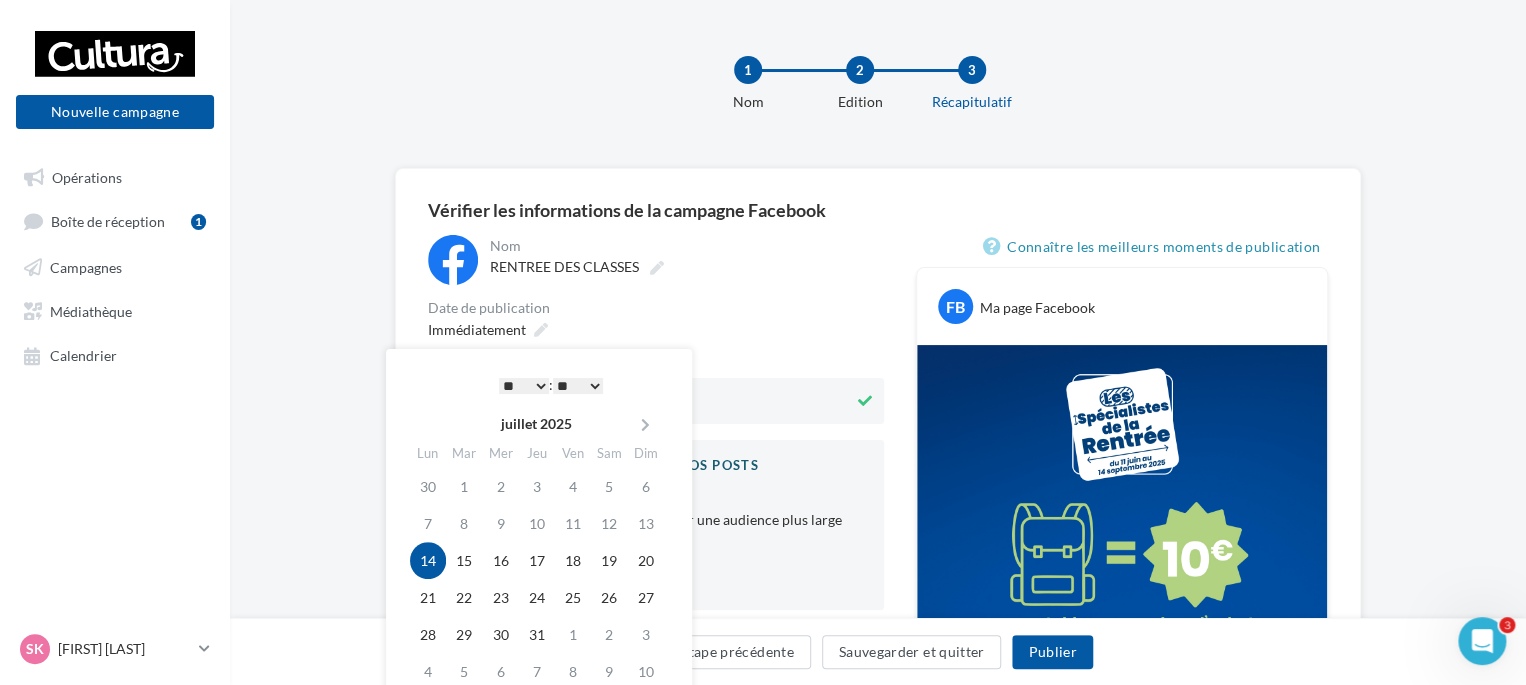 click on "* * * * * * * * * * ** ** ** ** ** ** ** ** ** ** ** ** ** **" at bounding box center [524, 386] 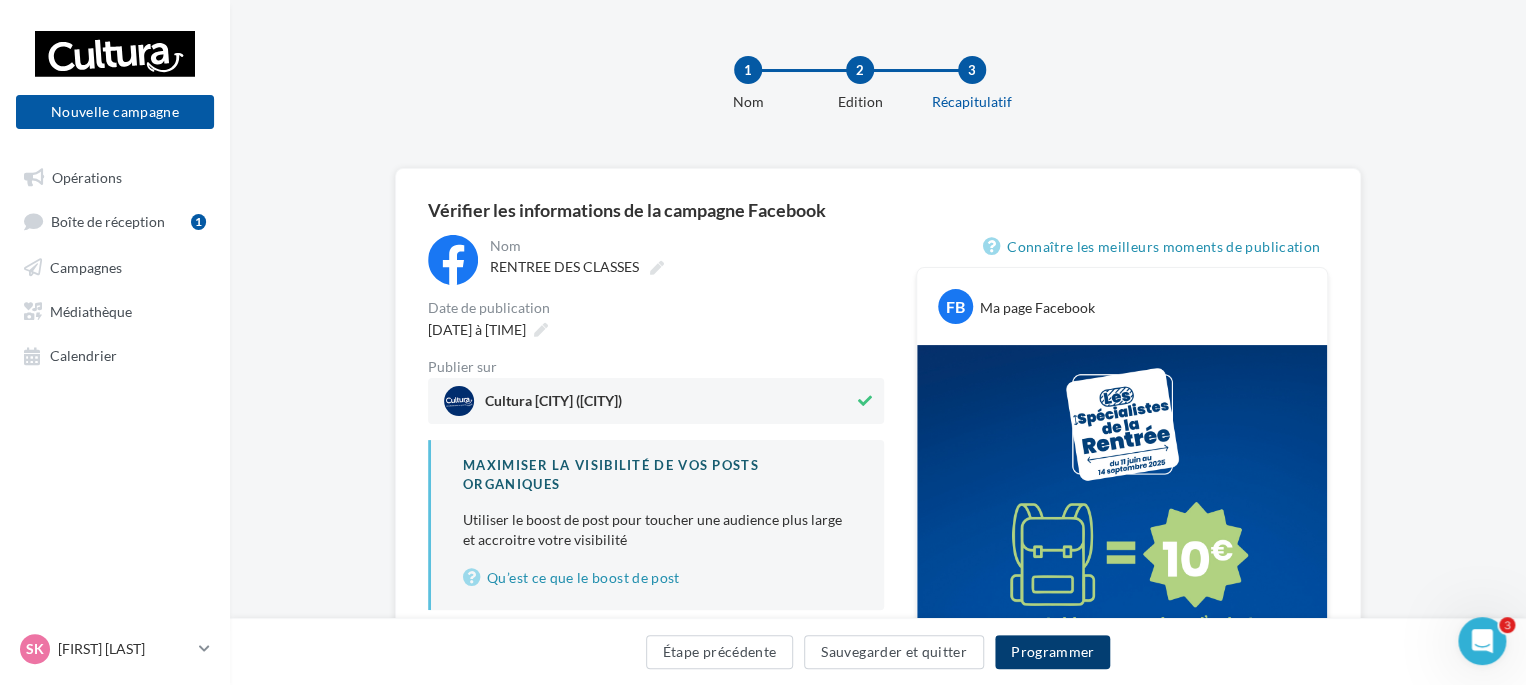 click on "Programmer" at bounding box center (1053, 652) 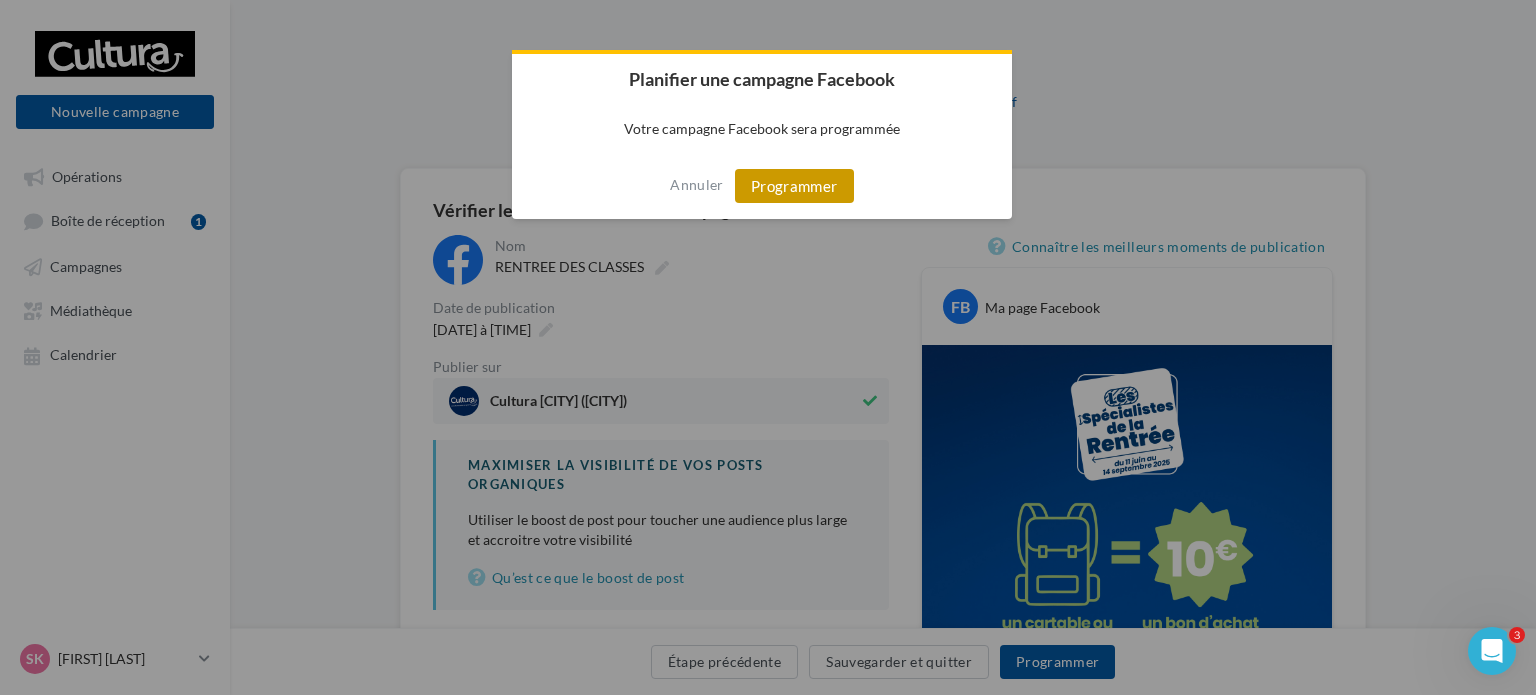 click on "Programmer" at bounding box center (794, 186) 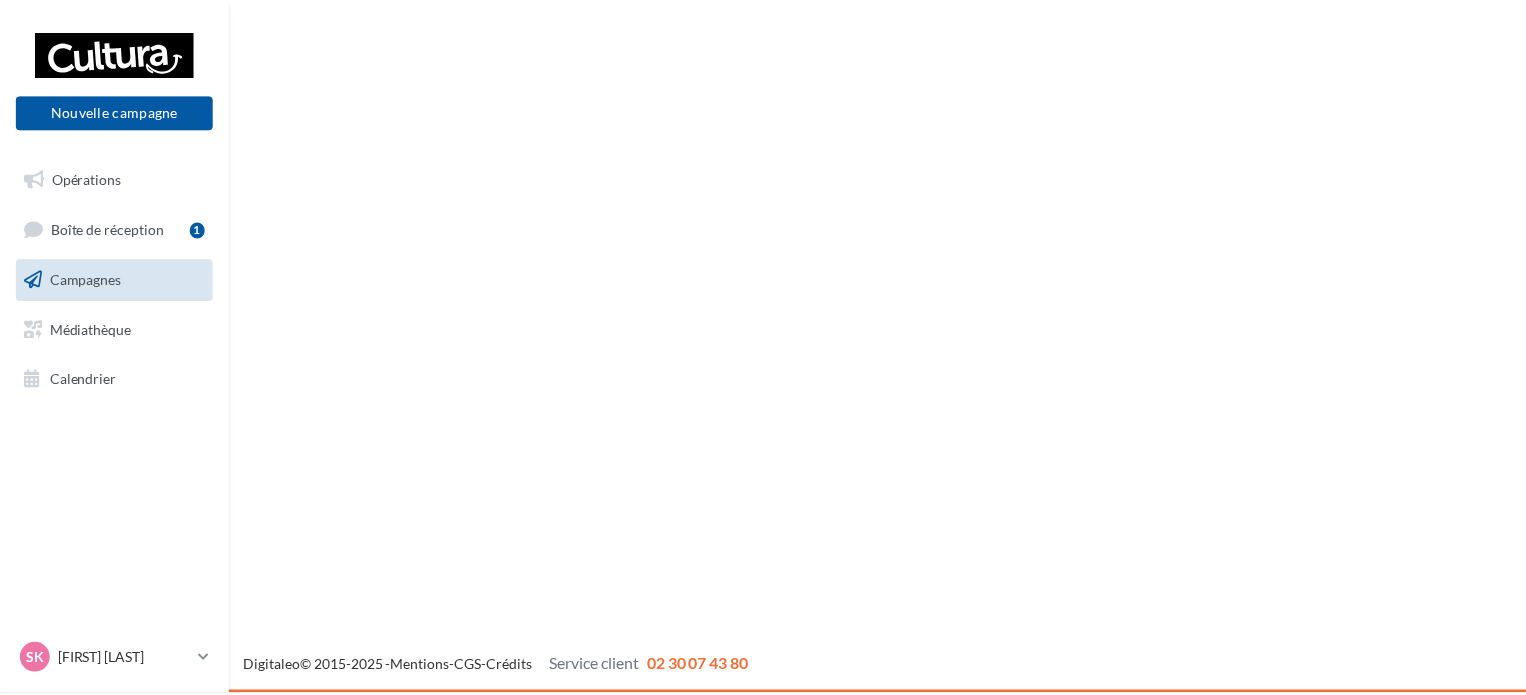 scroll, scrollTop: 0, scrollLeft: 0, axis: both 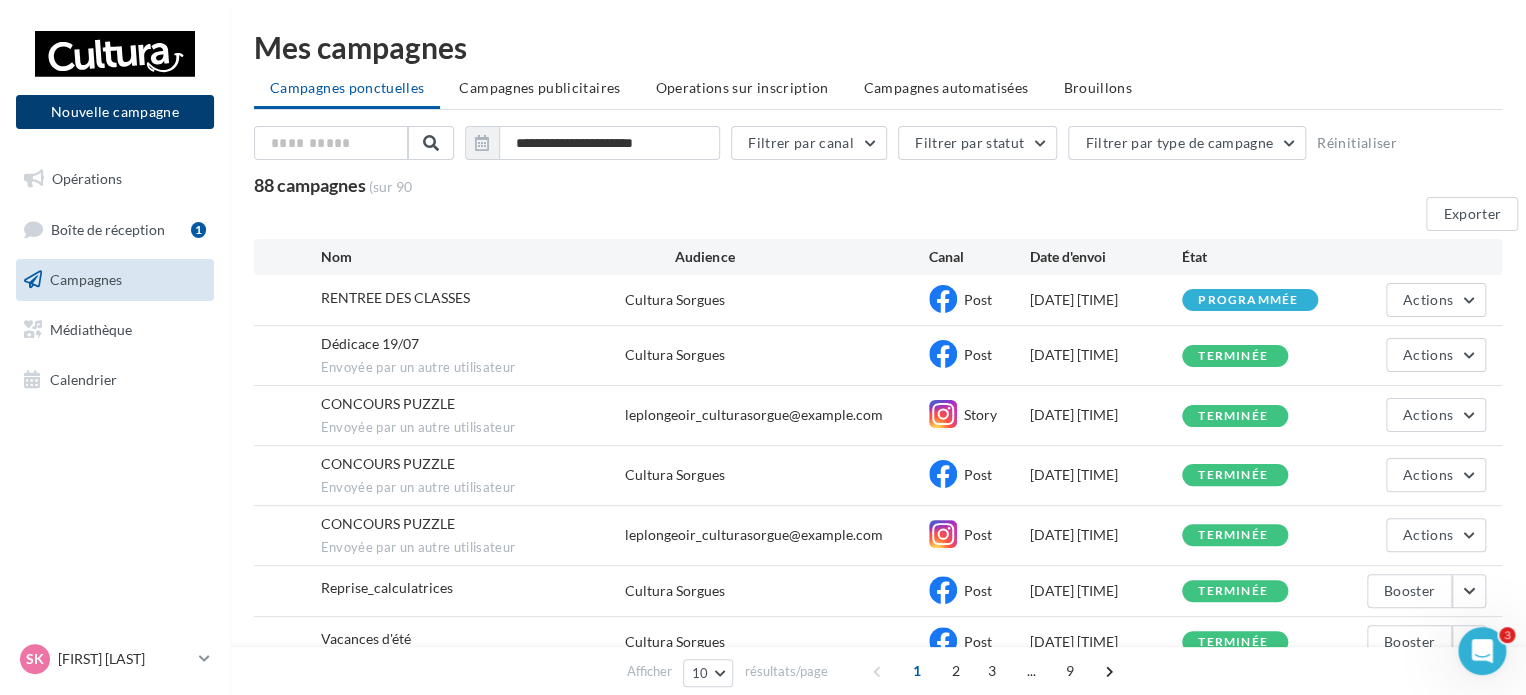 click on "Nouvelle campagne" at bounding box center [115, 112] 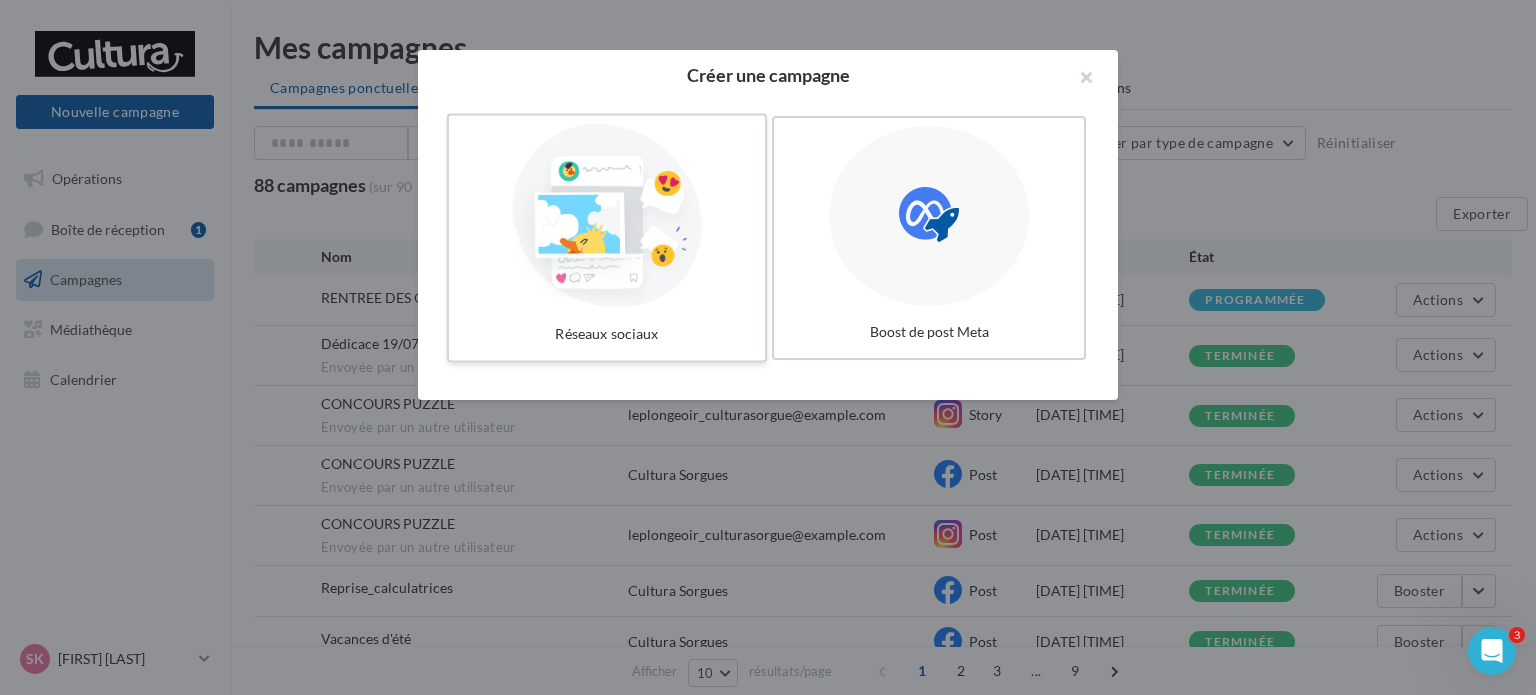 click at bounding box center (607, 216) 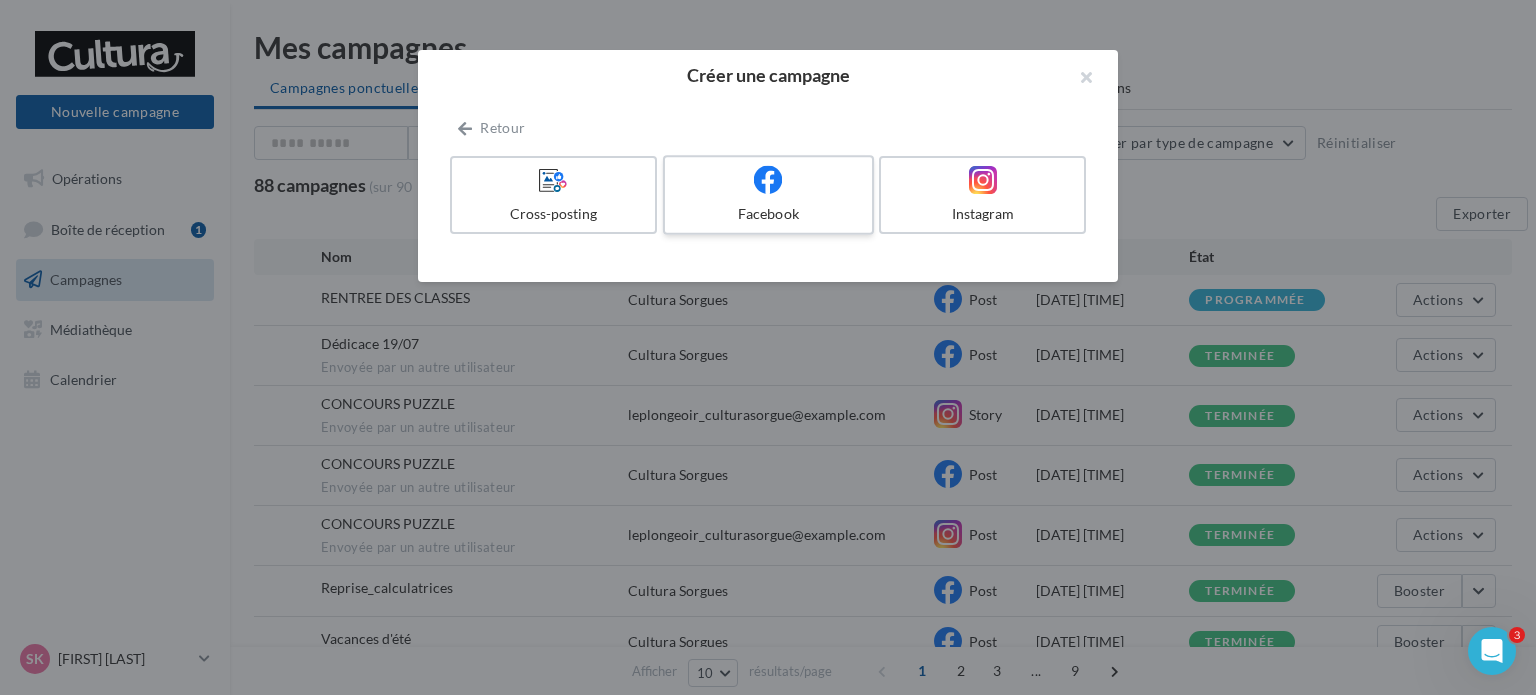 click at bounding box center [768, 179] 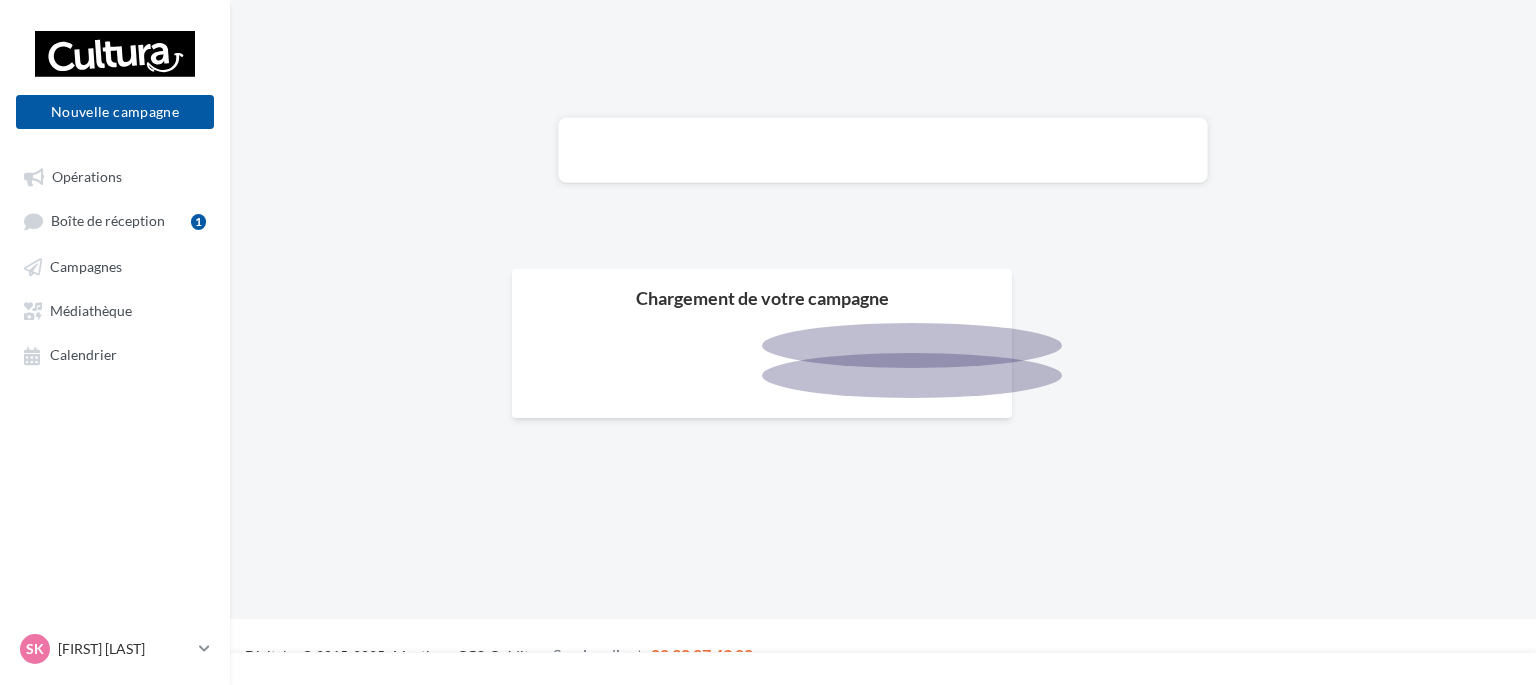 scroll, scrollTop: 0, scrollLeft: 0, axis: both 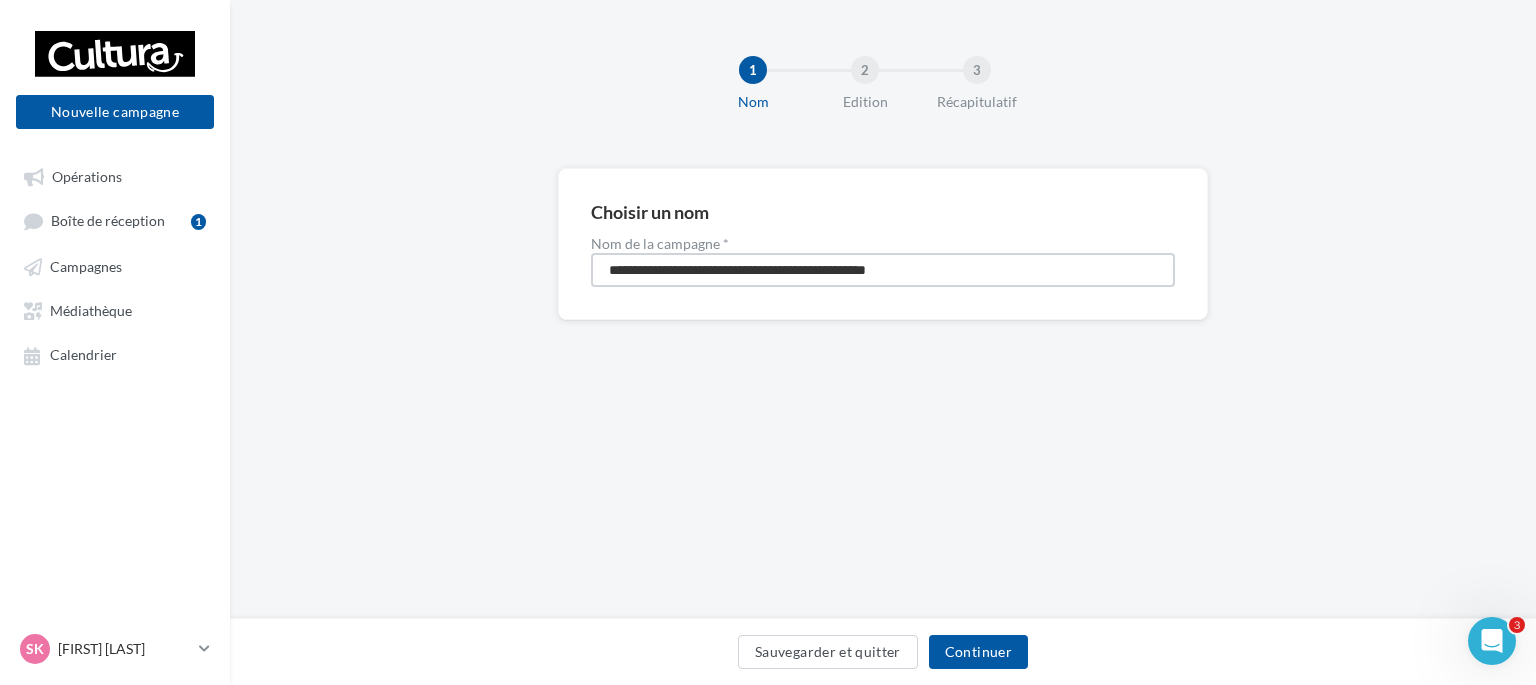 click on "**********" at bounding box center (883, 270) 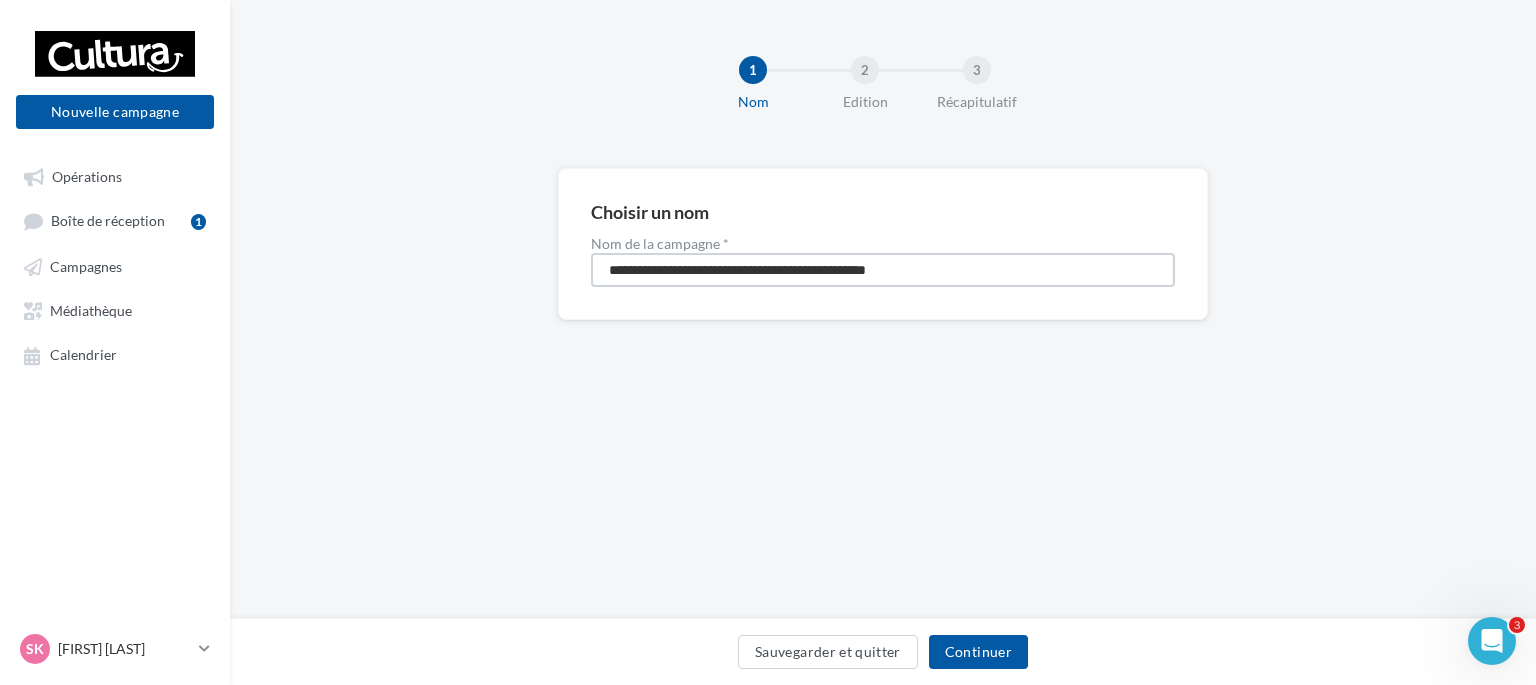 drag, startPoint x: 1048, startPoint y: 263, endPoint x: 580, endPoint y: 261, distance: 468.00427 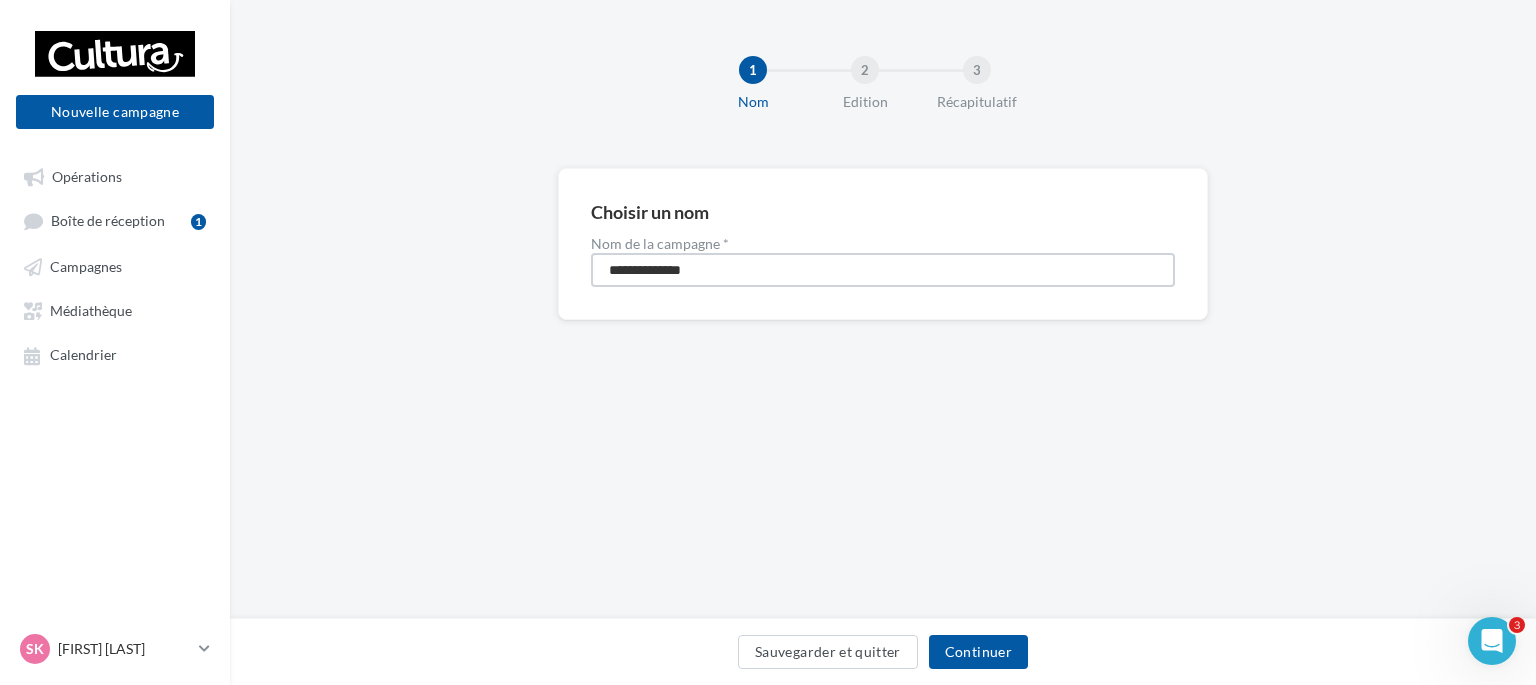 click on "**********" at bounding box center [883, 270] 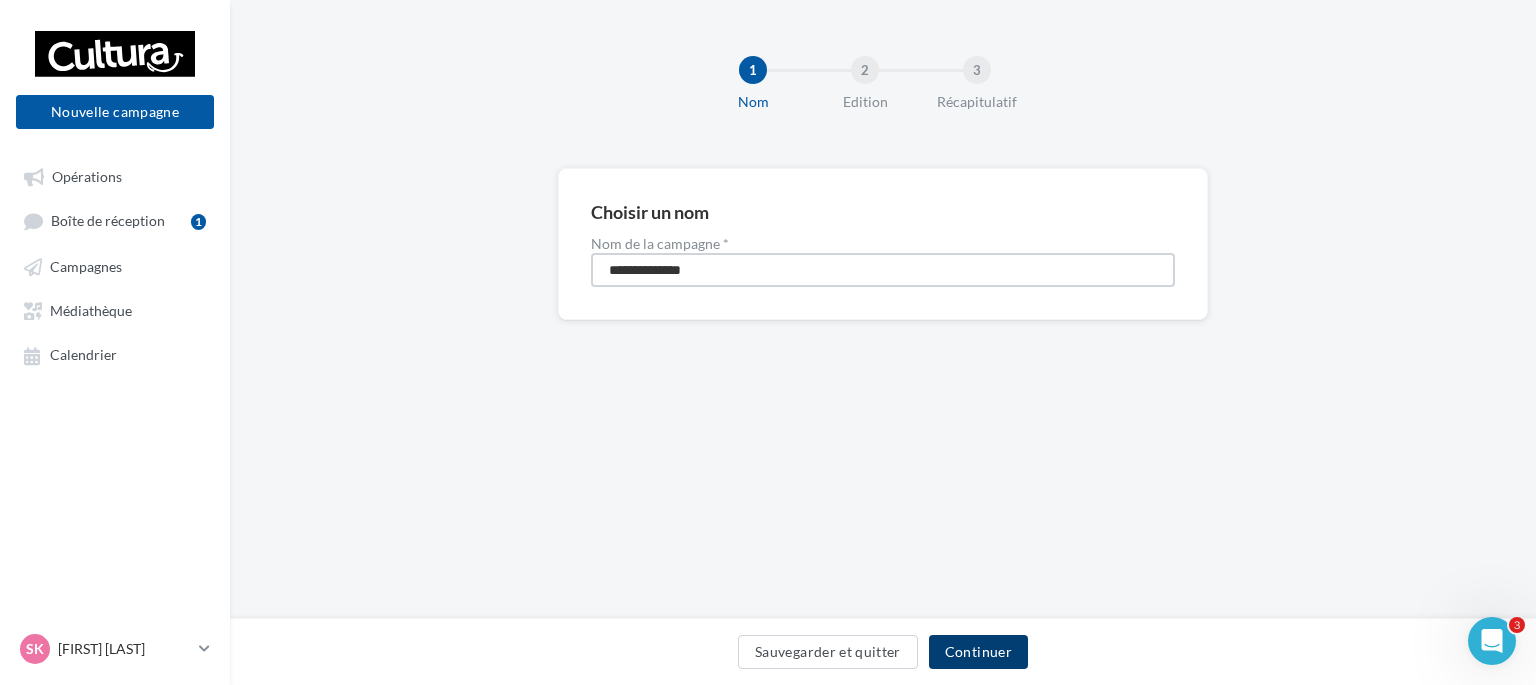 type on "**********" 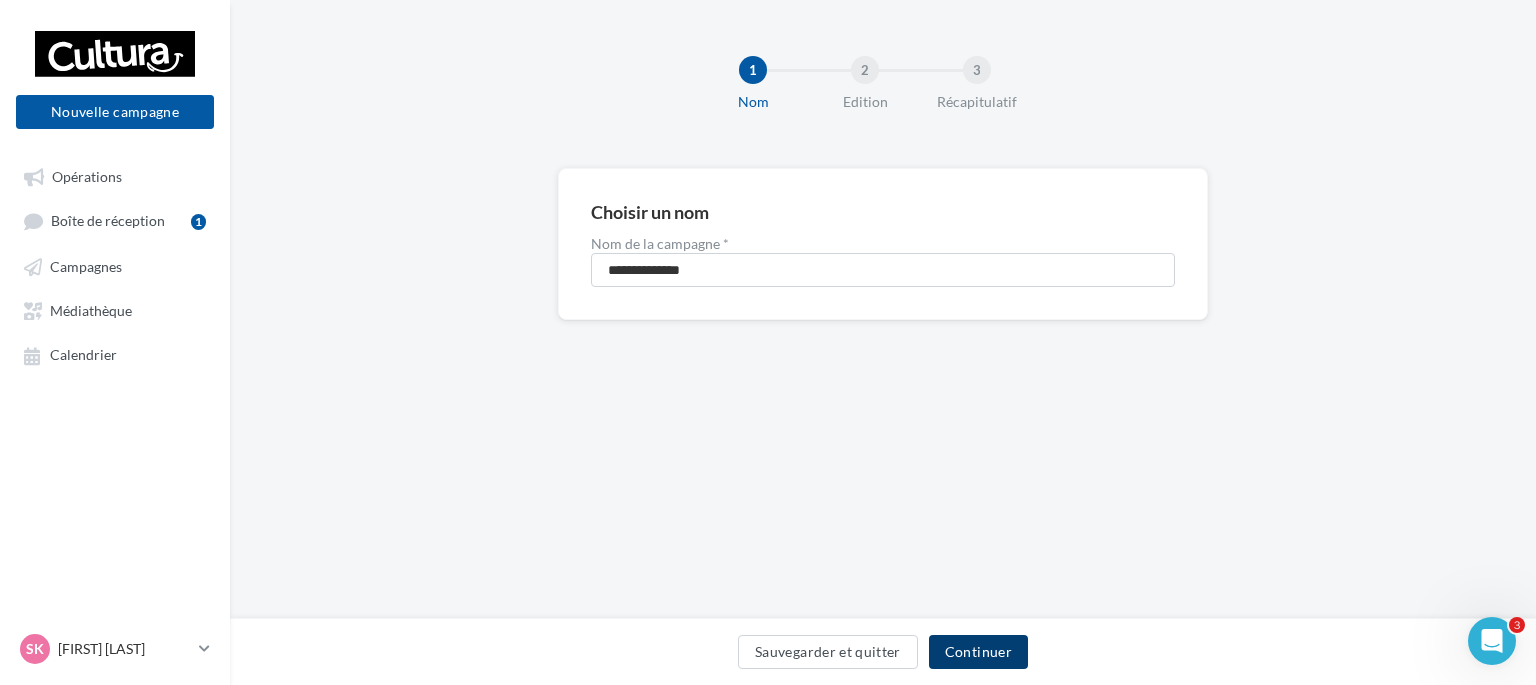 click on "Continuer" at bounding box center (978, 652) 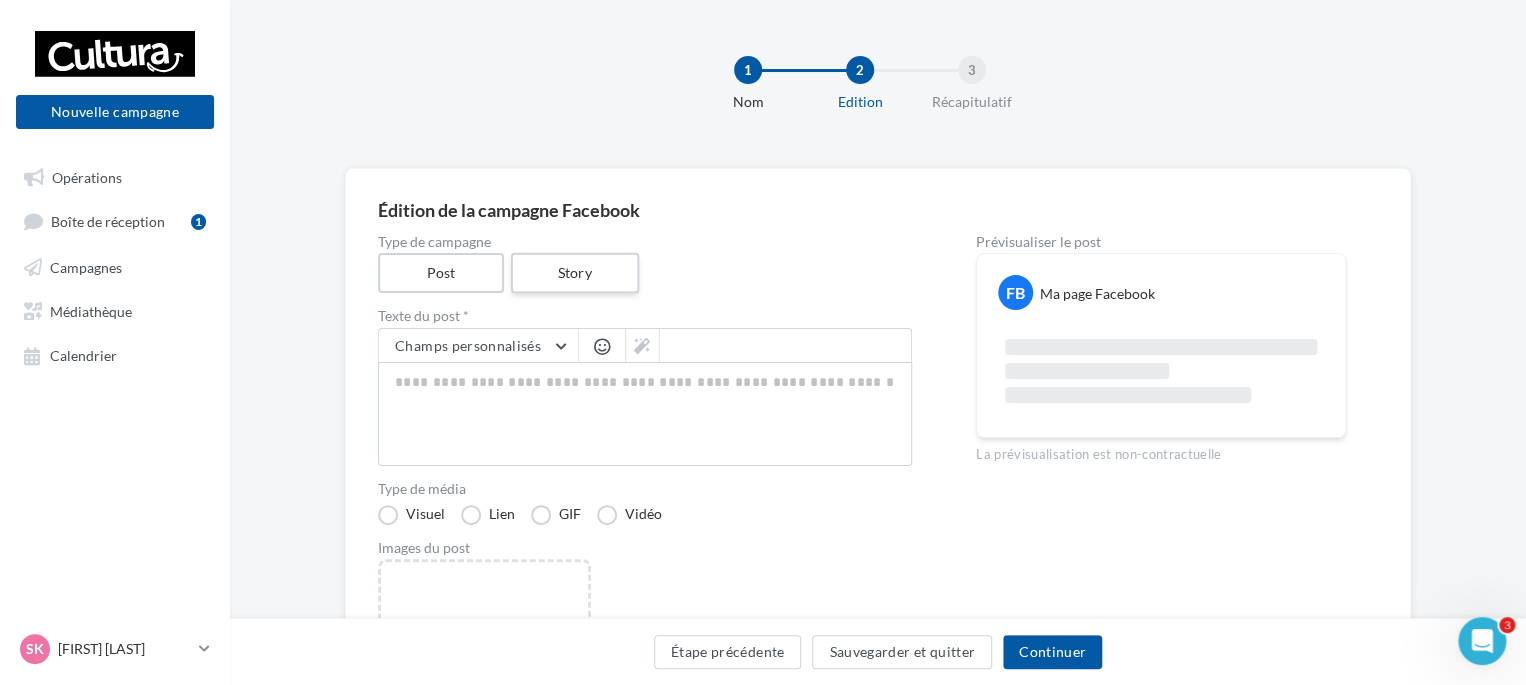 click on "Story" at bounding box center [574, 273] 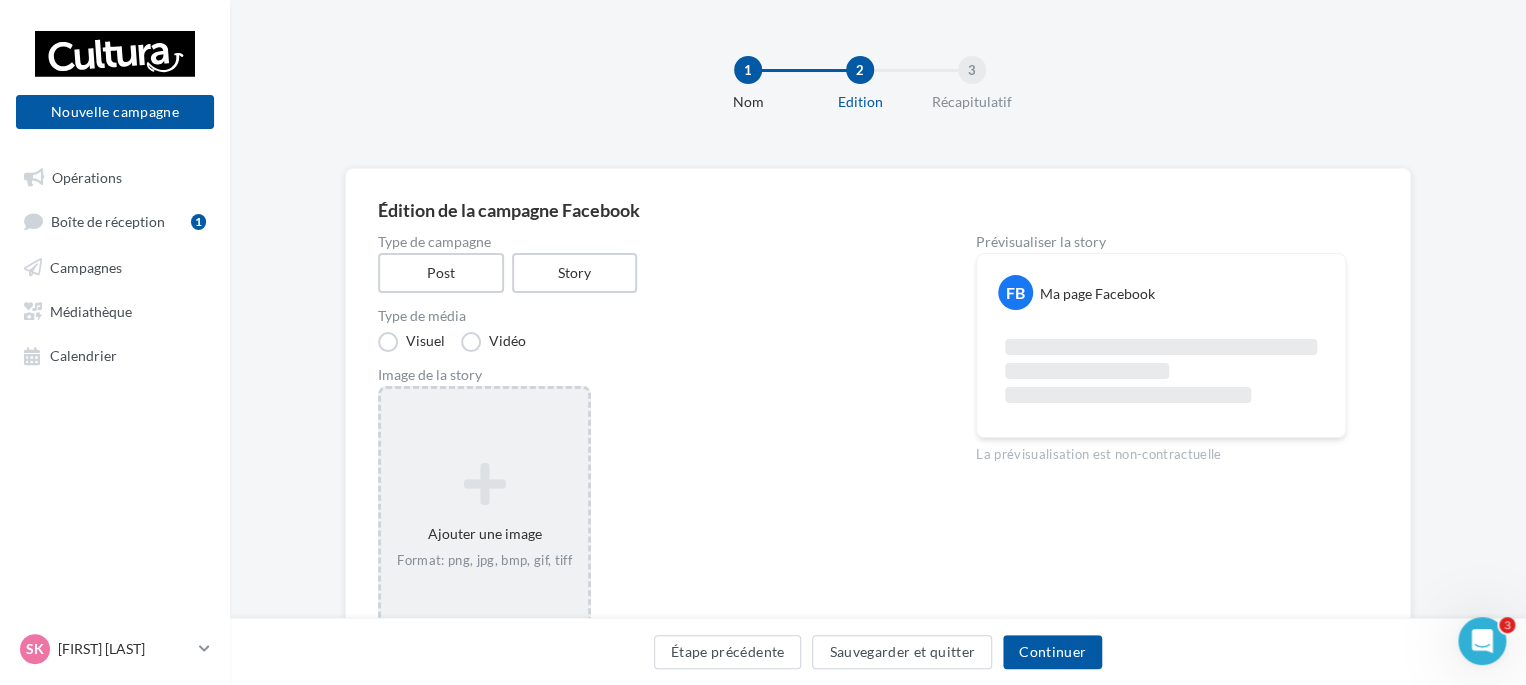 click at bounding box center (484, 484) 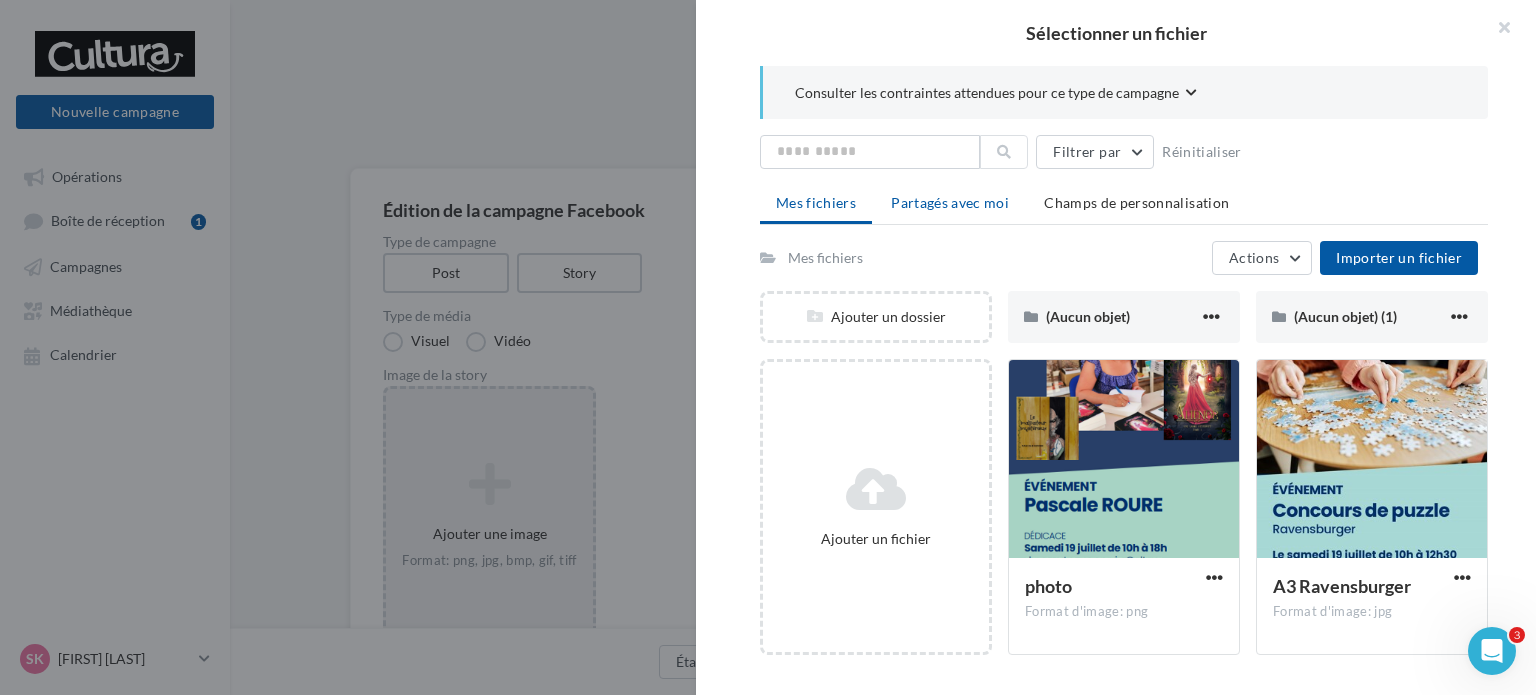 click on "Partagés avec moi" at bounding box center [950, 202] 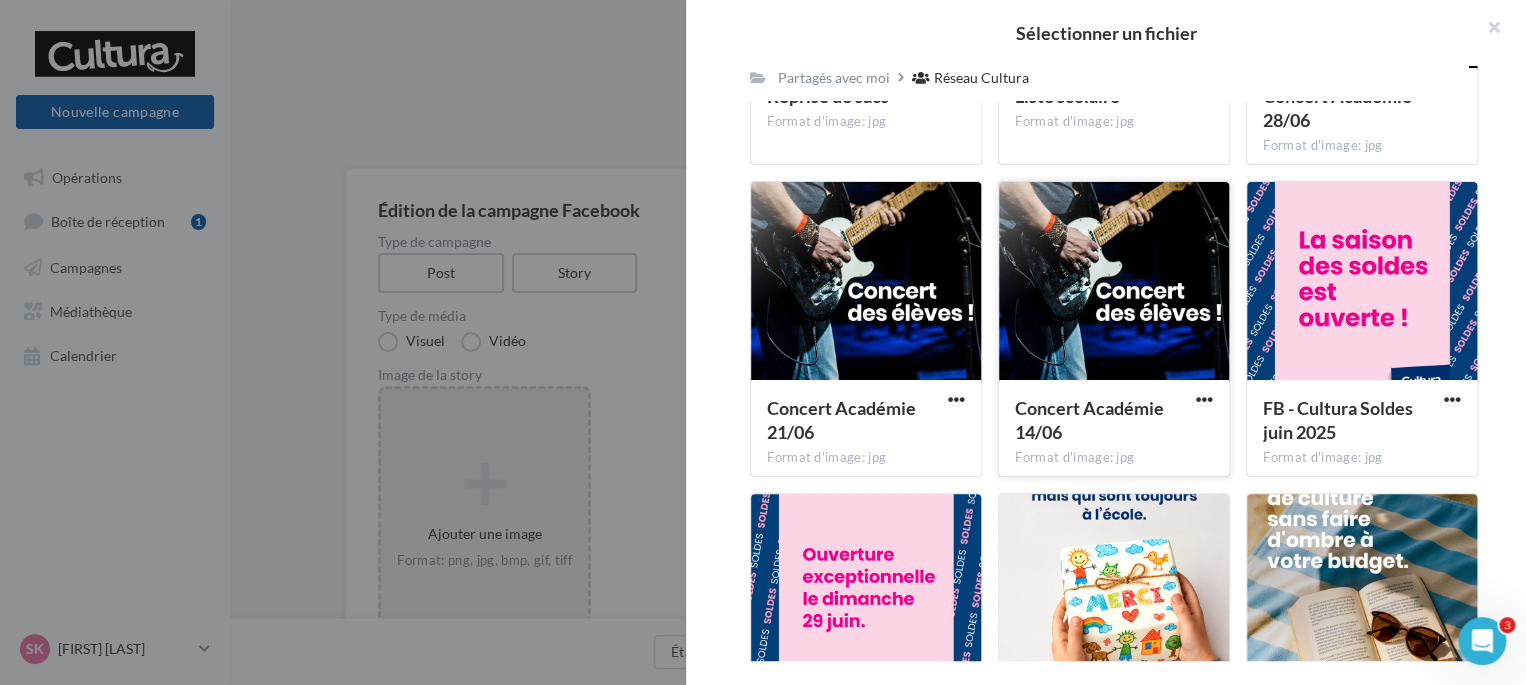 scroll, scrollTop: 900, scrollLeft: 0, axis: vertical 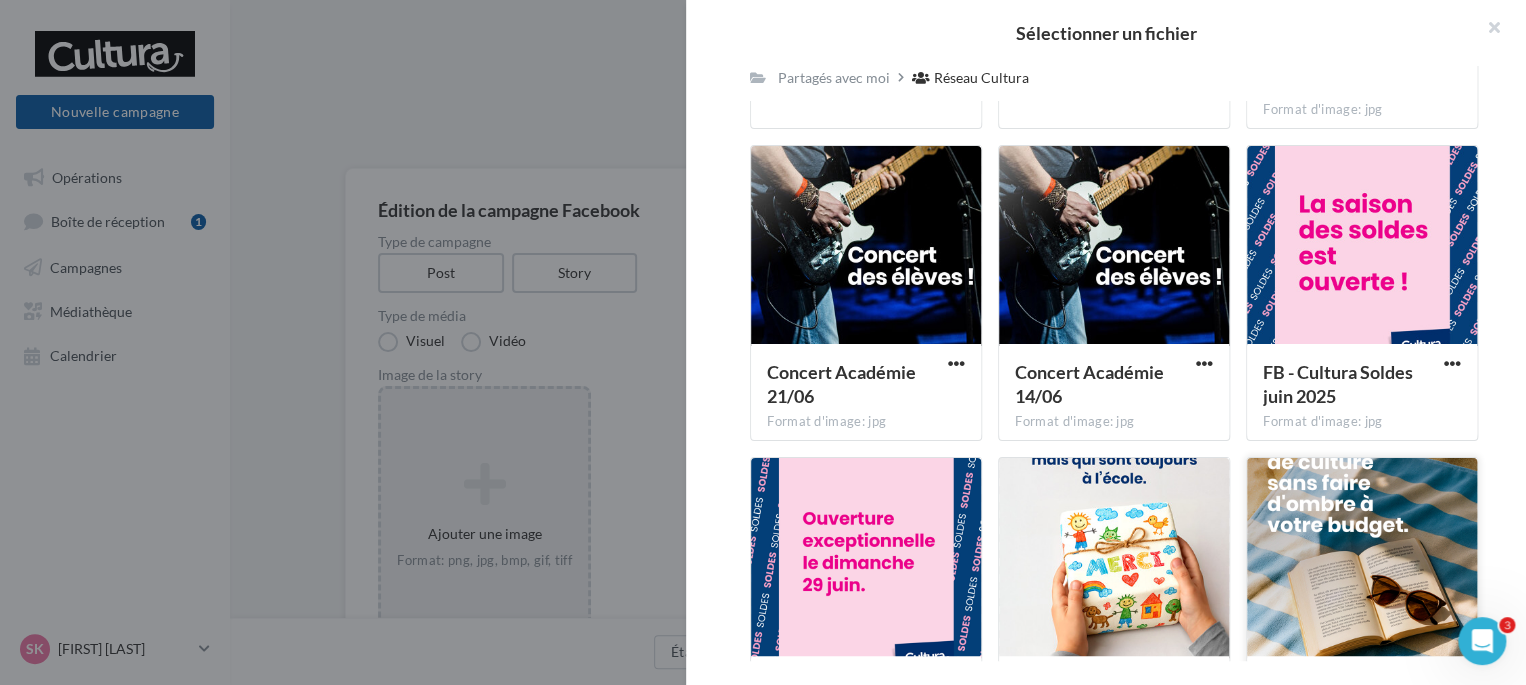 click at bounding box center [1362, 558] 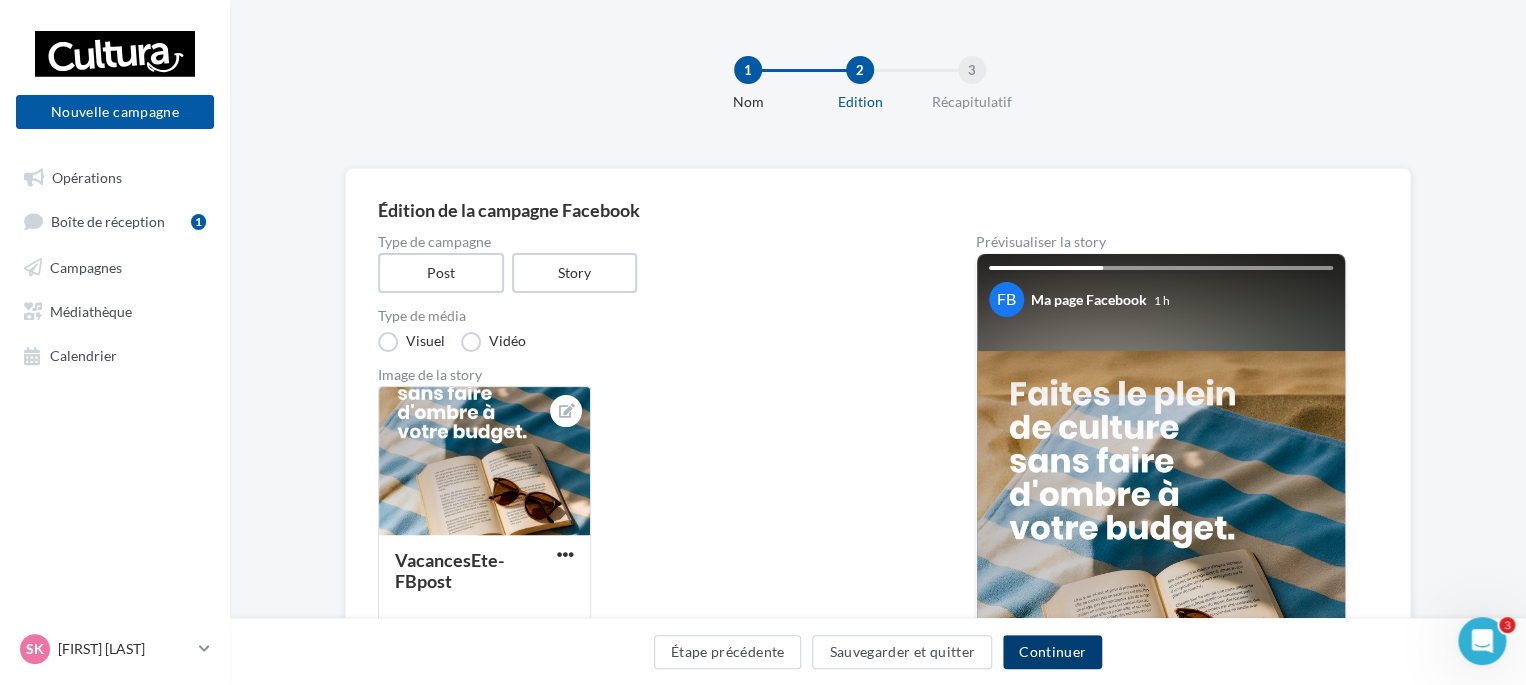 click on "Continuer" at bounding box center (1052, 652) 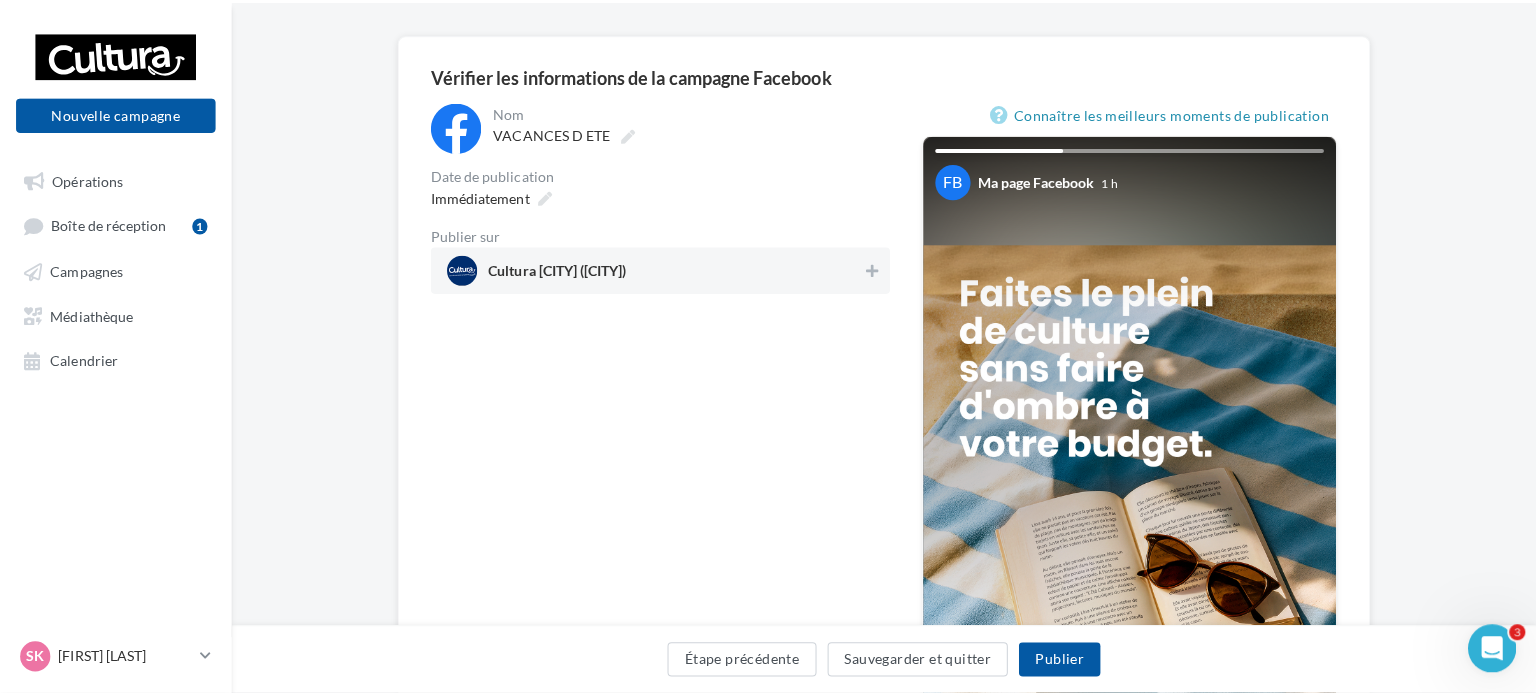 scroll, scrollTop: 100, scrollLeft: 0, axis: vertical 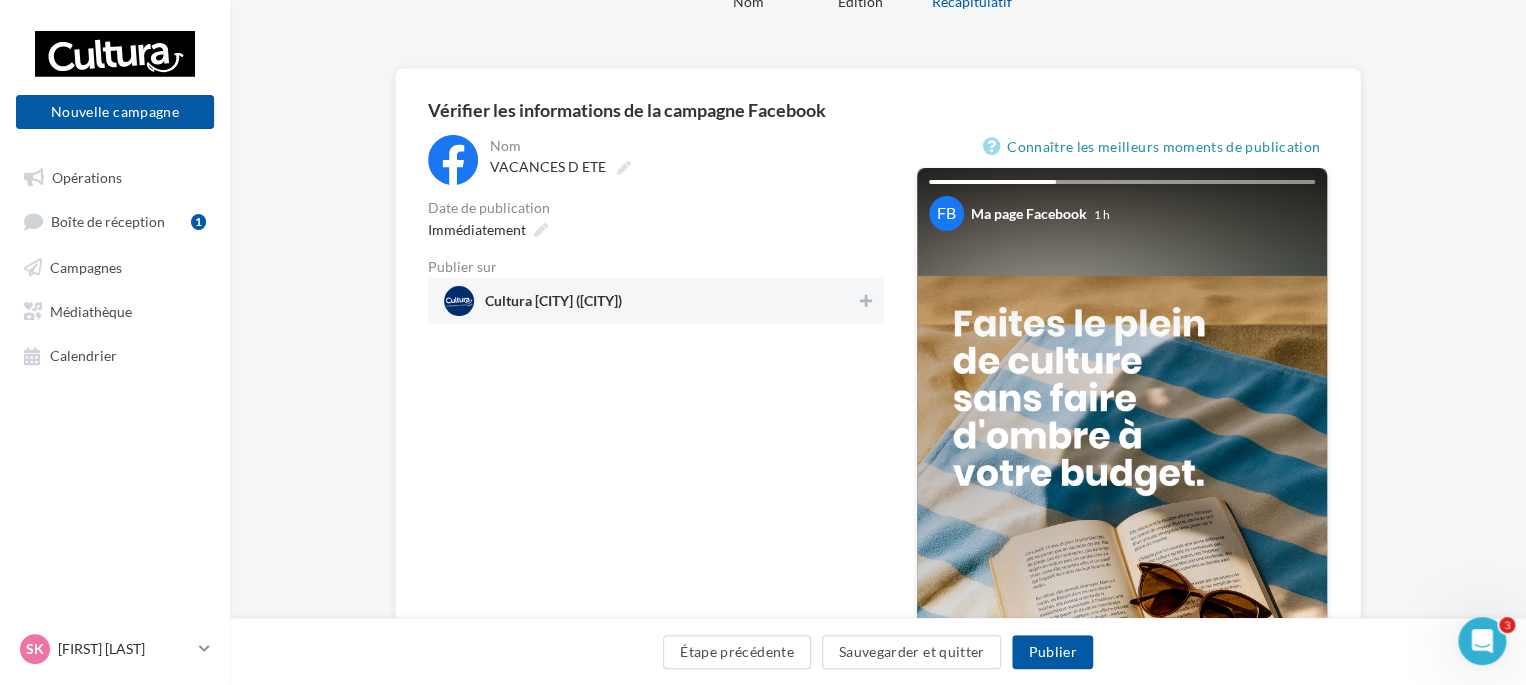 click on "Cultura Sorgues (Sorgues)" at bounding box center (650, 301) 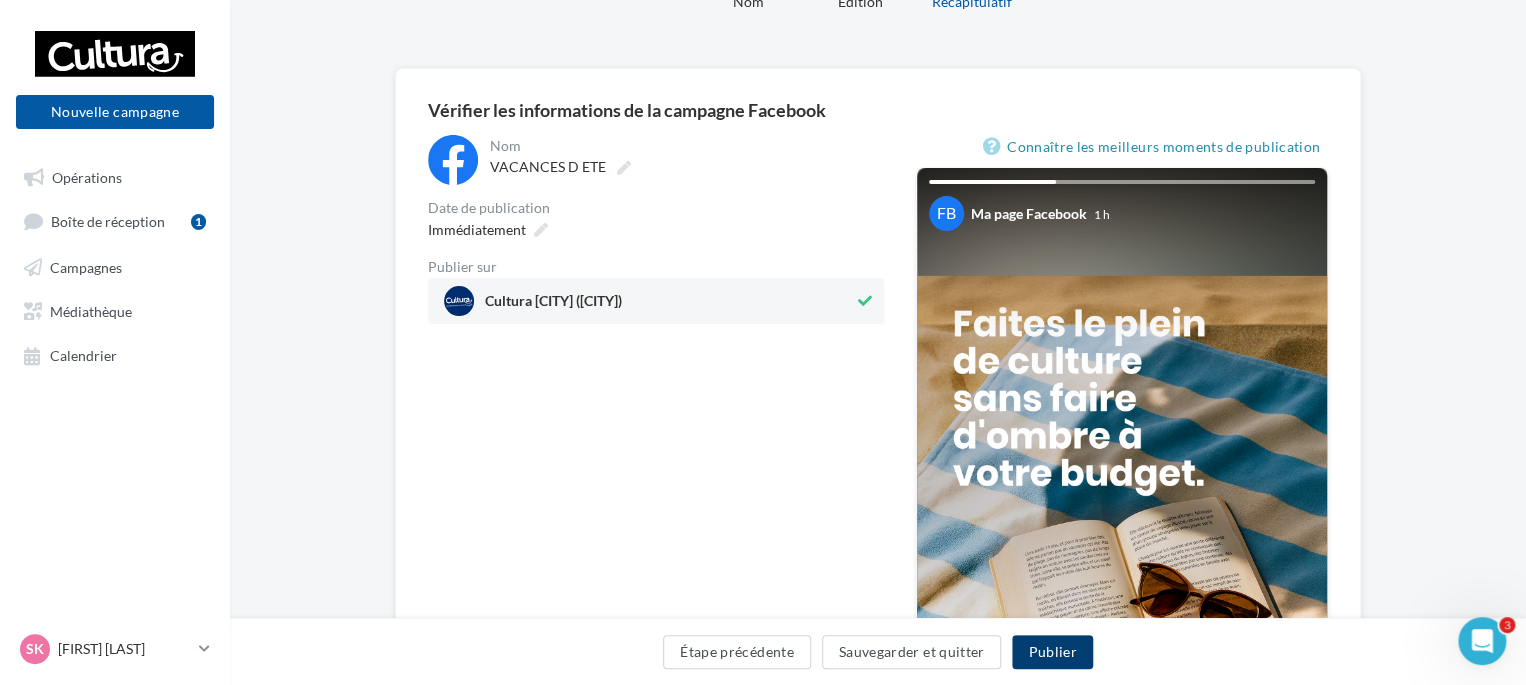 click on "Publier" at bounding box center [1052, 652] 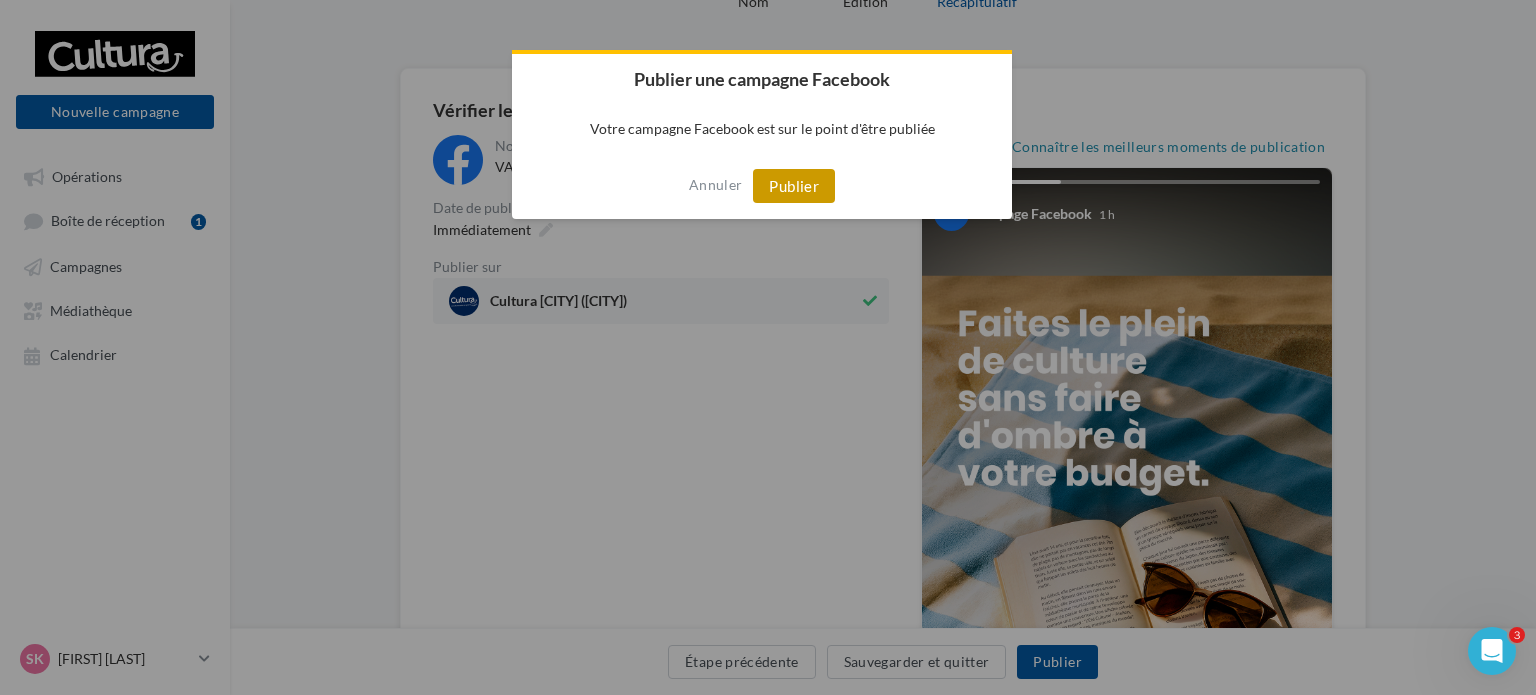 click on "Publier" at bounding box center (794, 186) 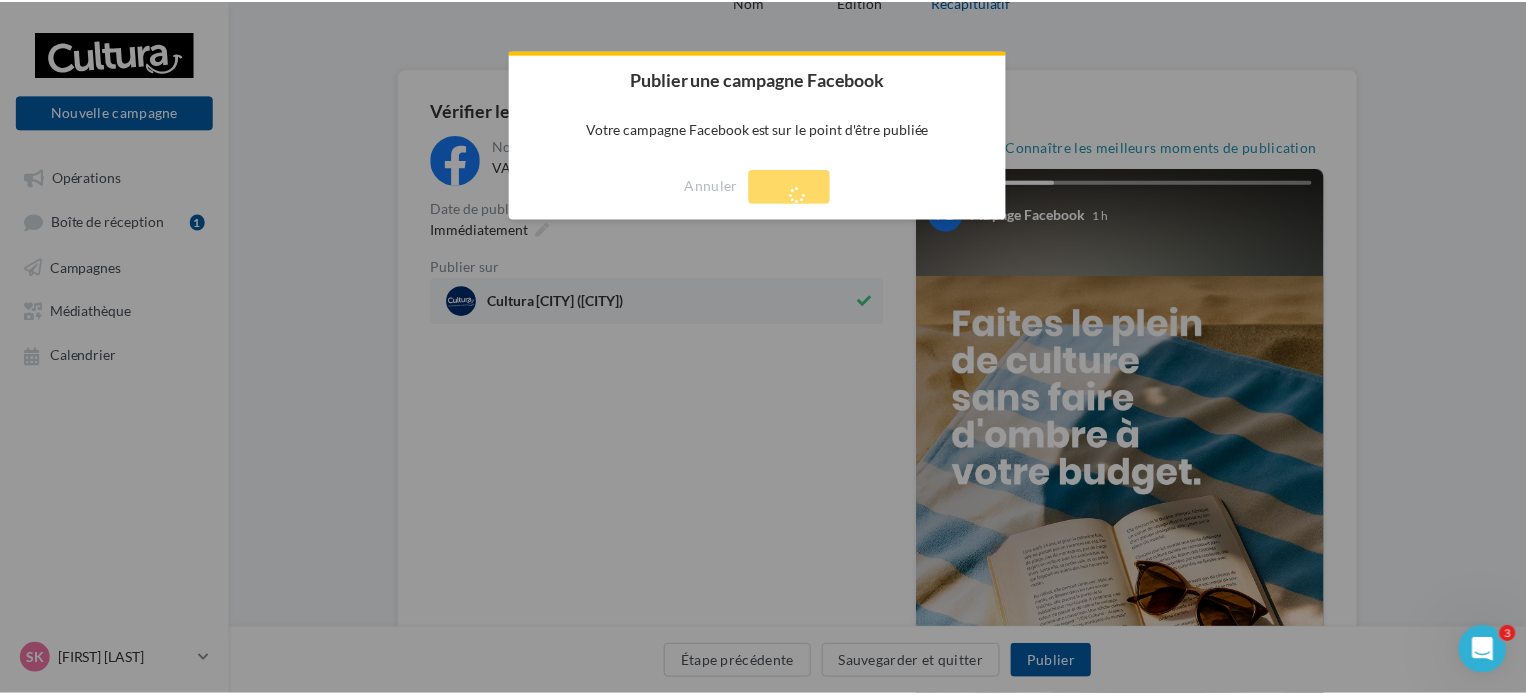 scroll, scrollTop: 32, scrollLeft: 0, axis: vertical 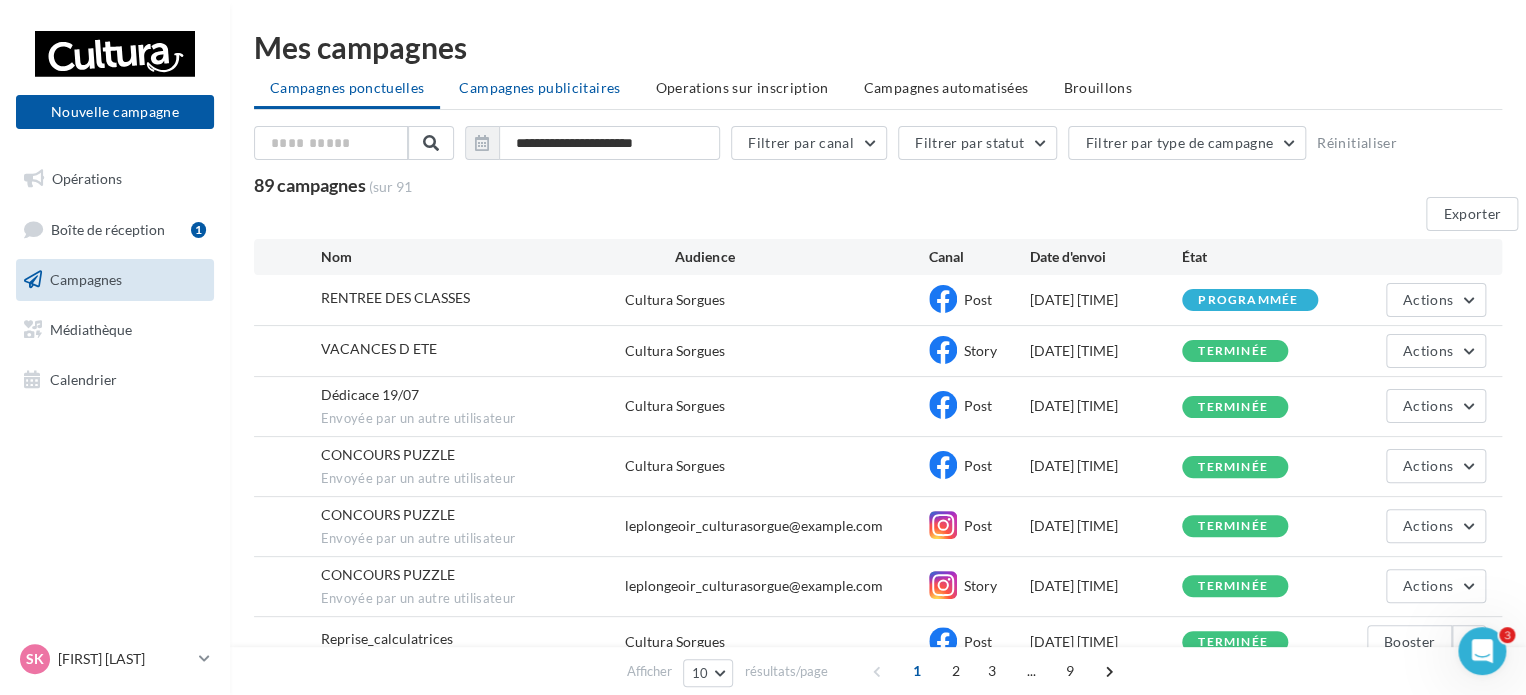 click on "Campagnes publicitaires" at bounding box center (539, 87) 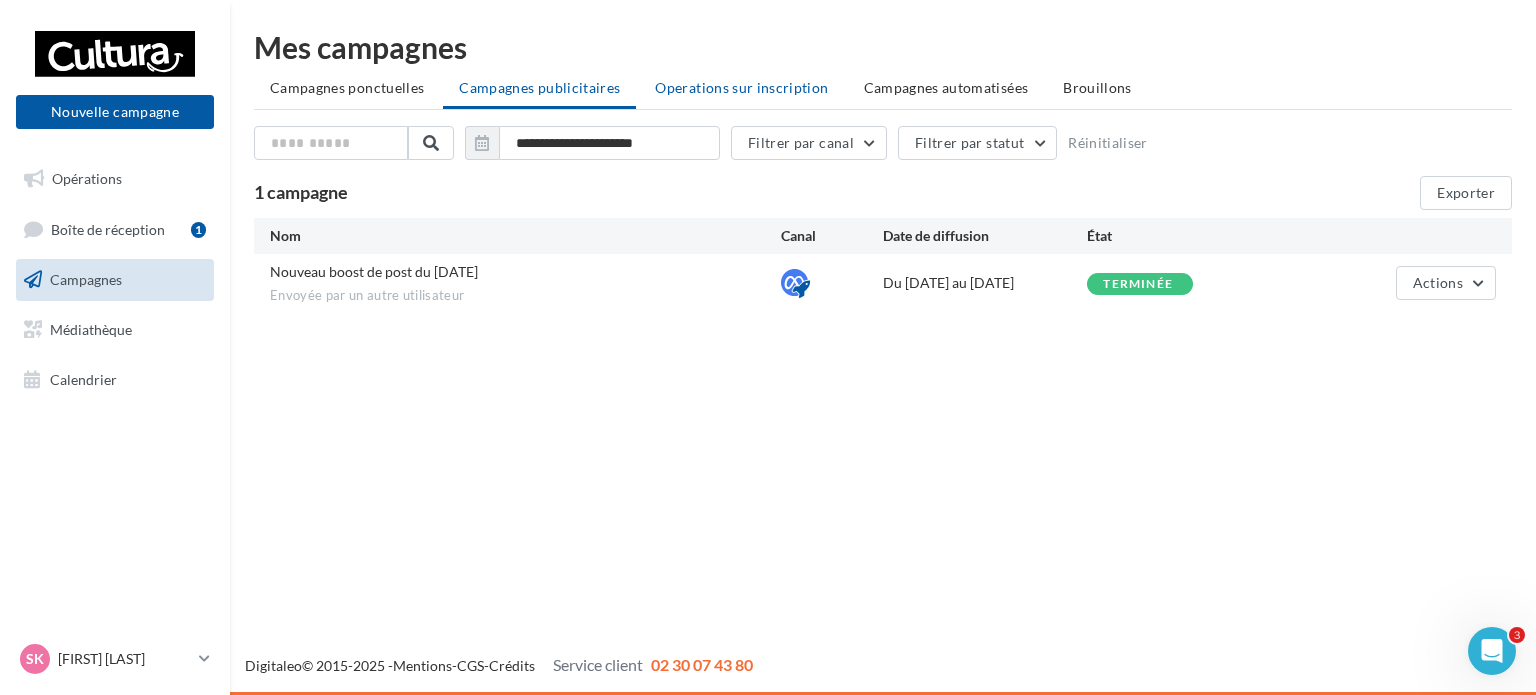 click on "Operations sur inscription" at bounding box center [741, 87] 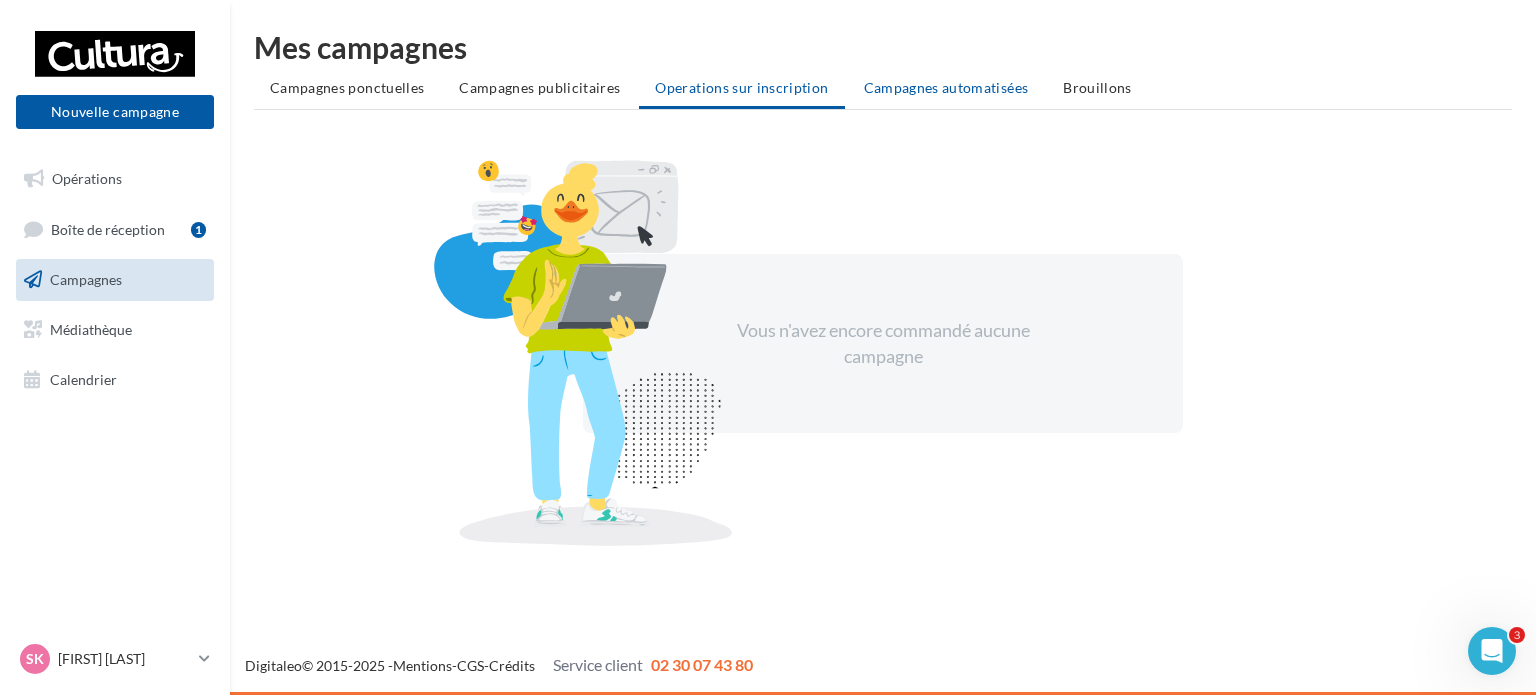 click on "Campagnes automatisées" at bounding box center (946, 87) 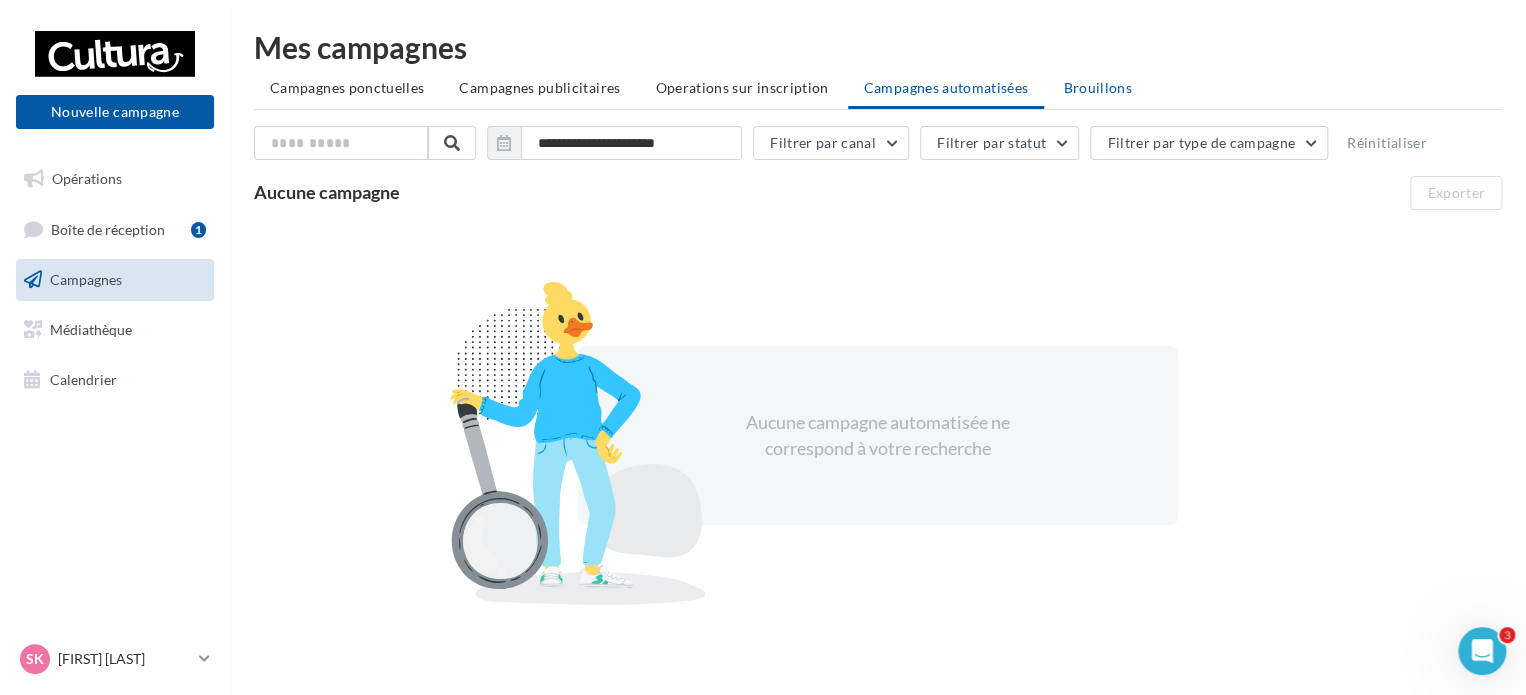 click on "Brouillons" at bounding box center (1097, 87) 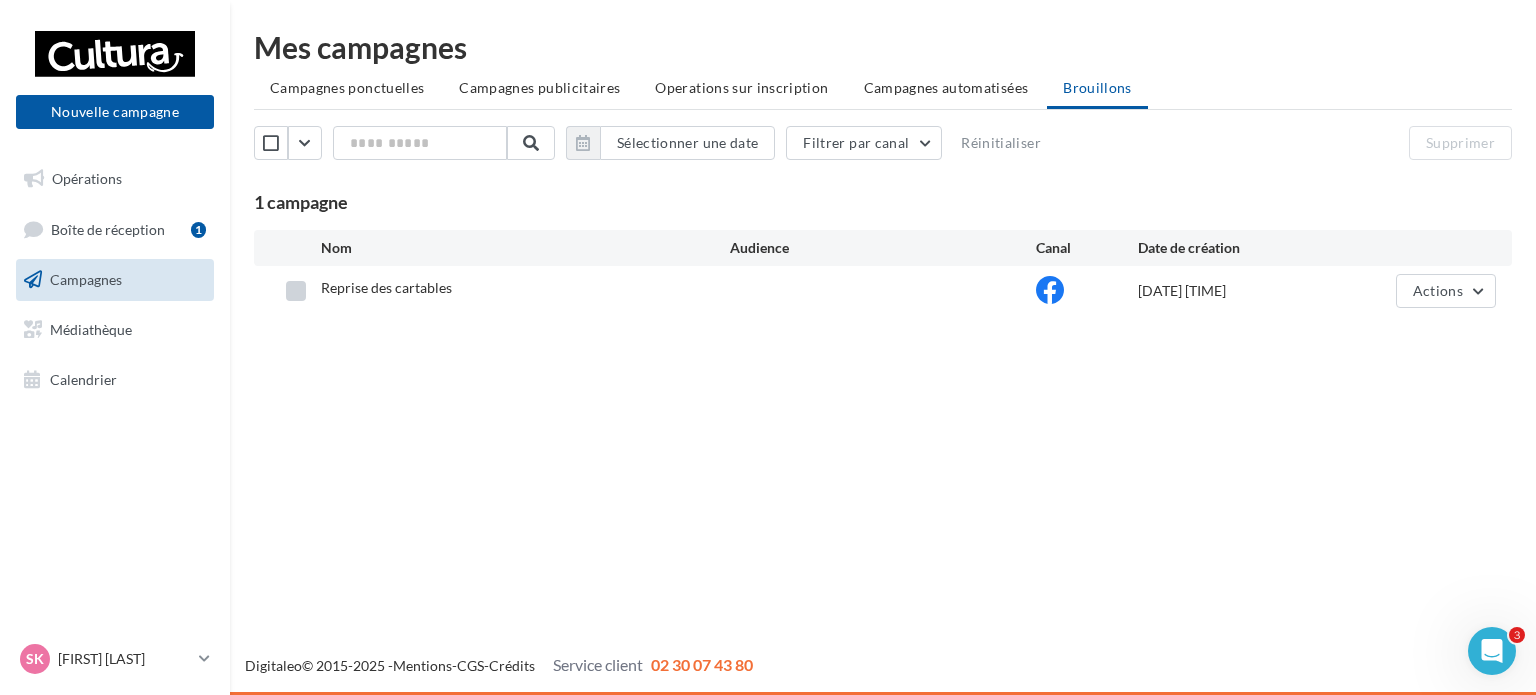 click at bounding box center [296, 291] 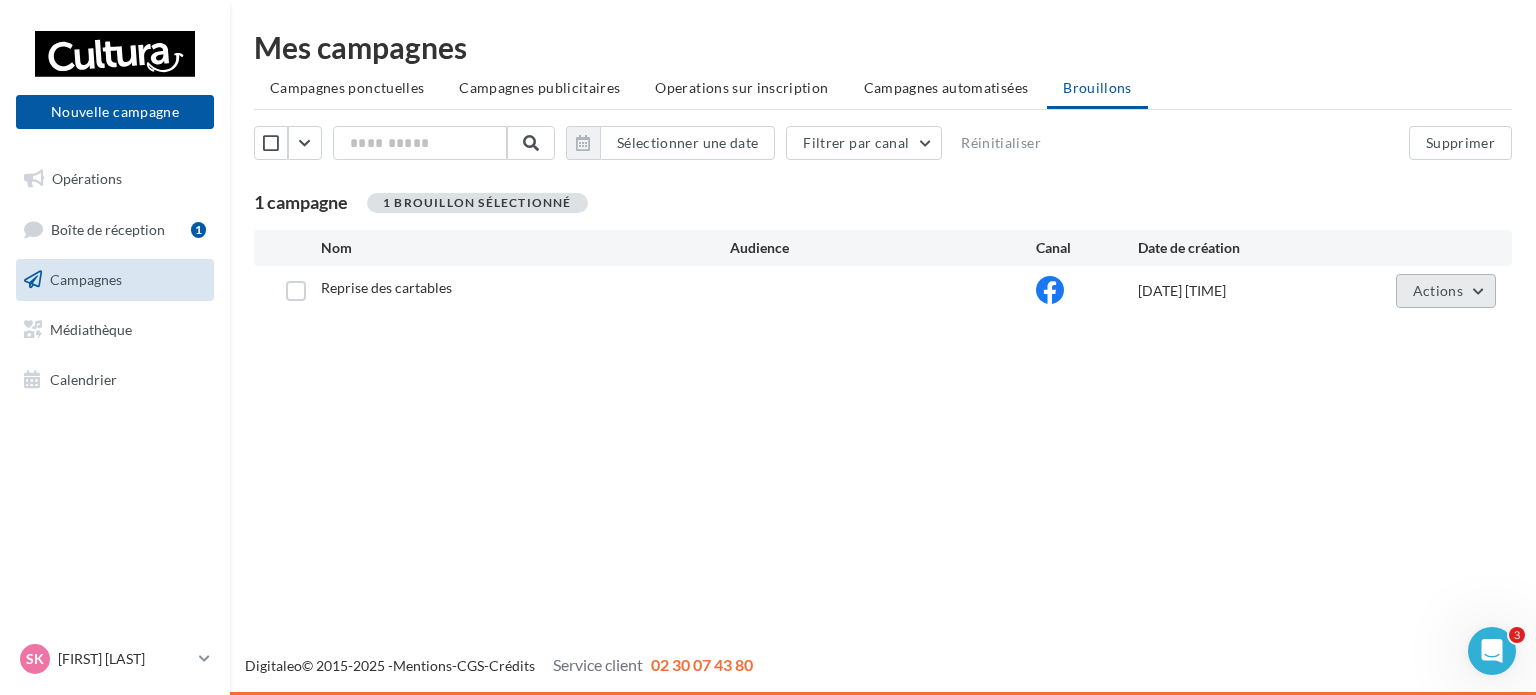click on "Actions" at bounding box center (1438, 290) 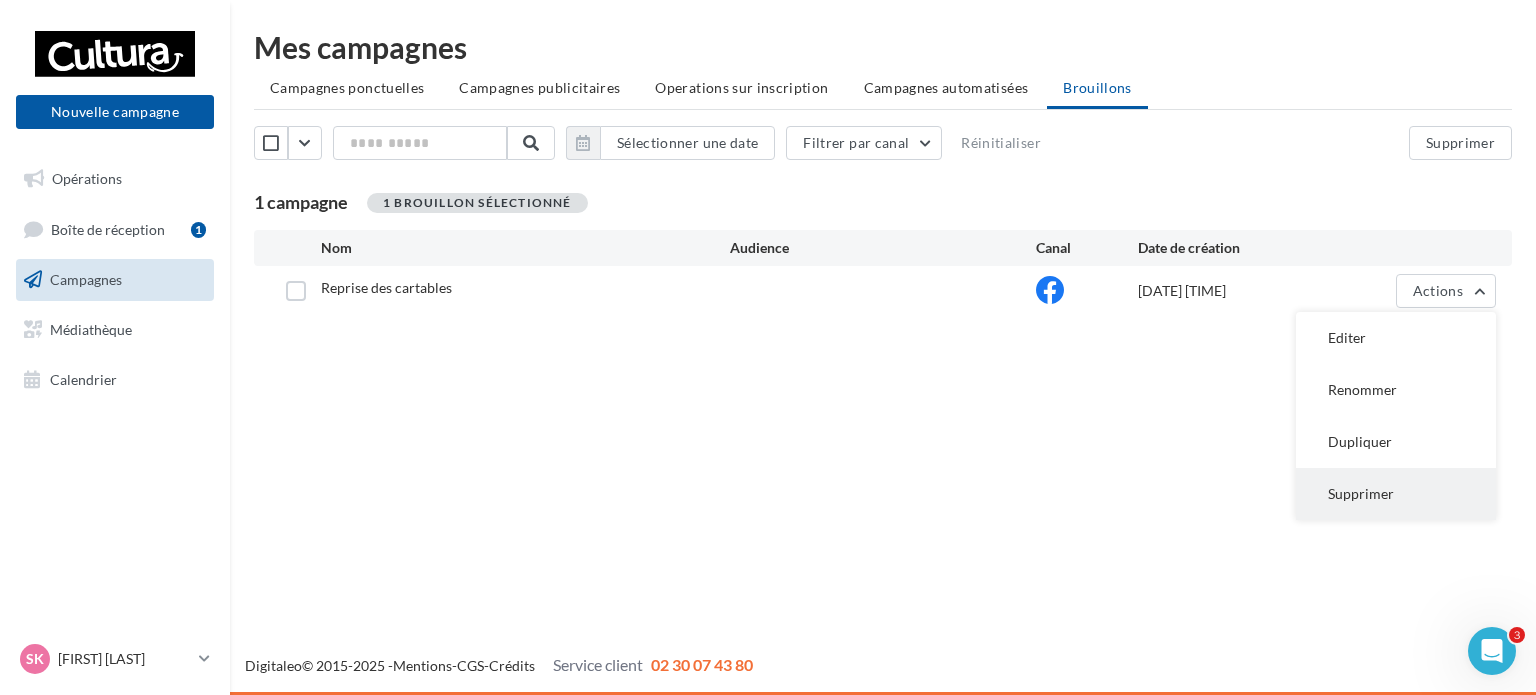 click on "Supprimer" at bounding box center (1396, 494) 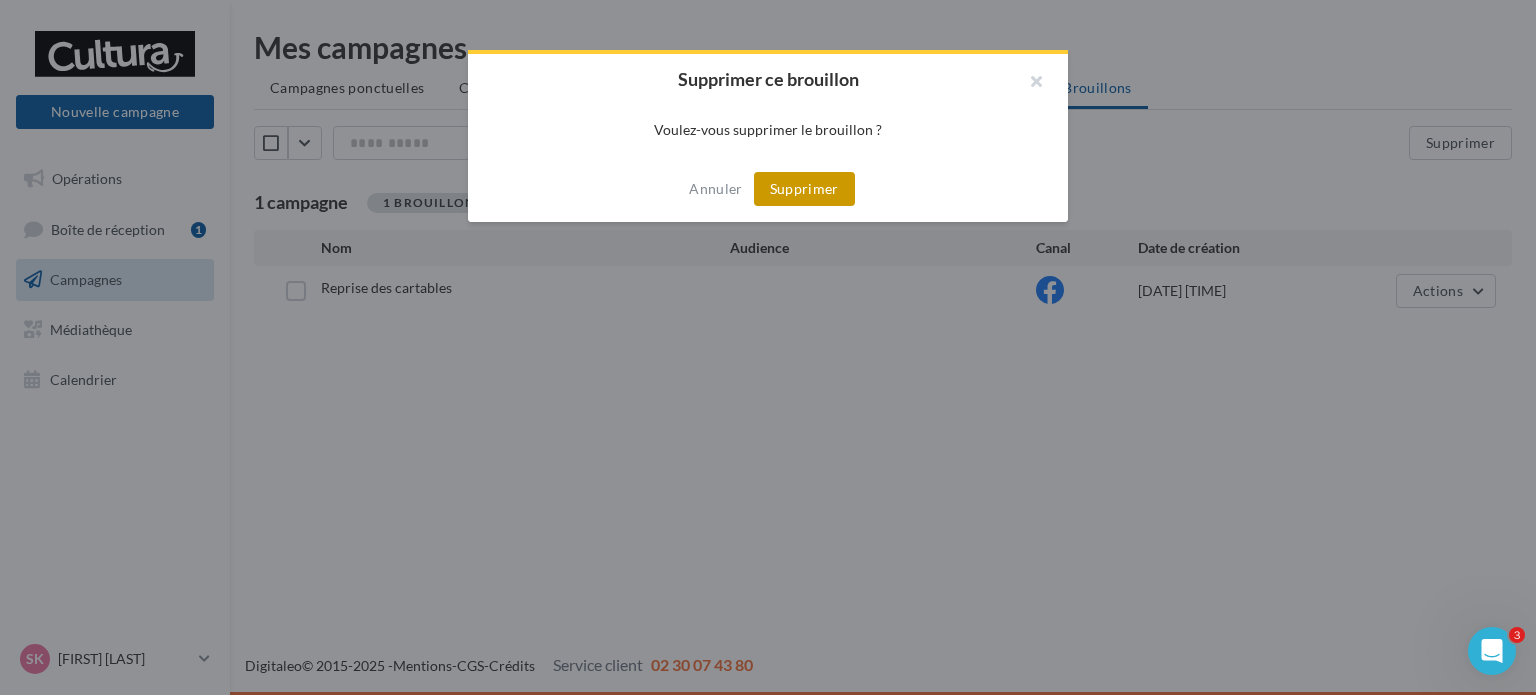 click on "Supprimer" at bounding box center [804, 189] 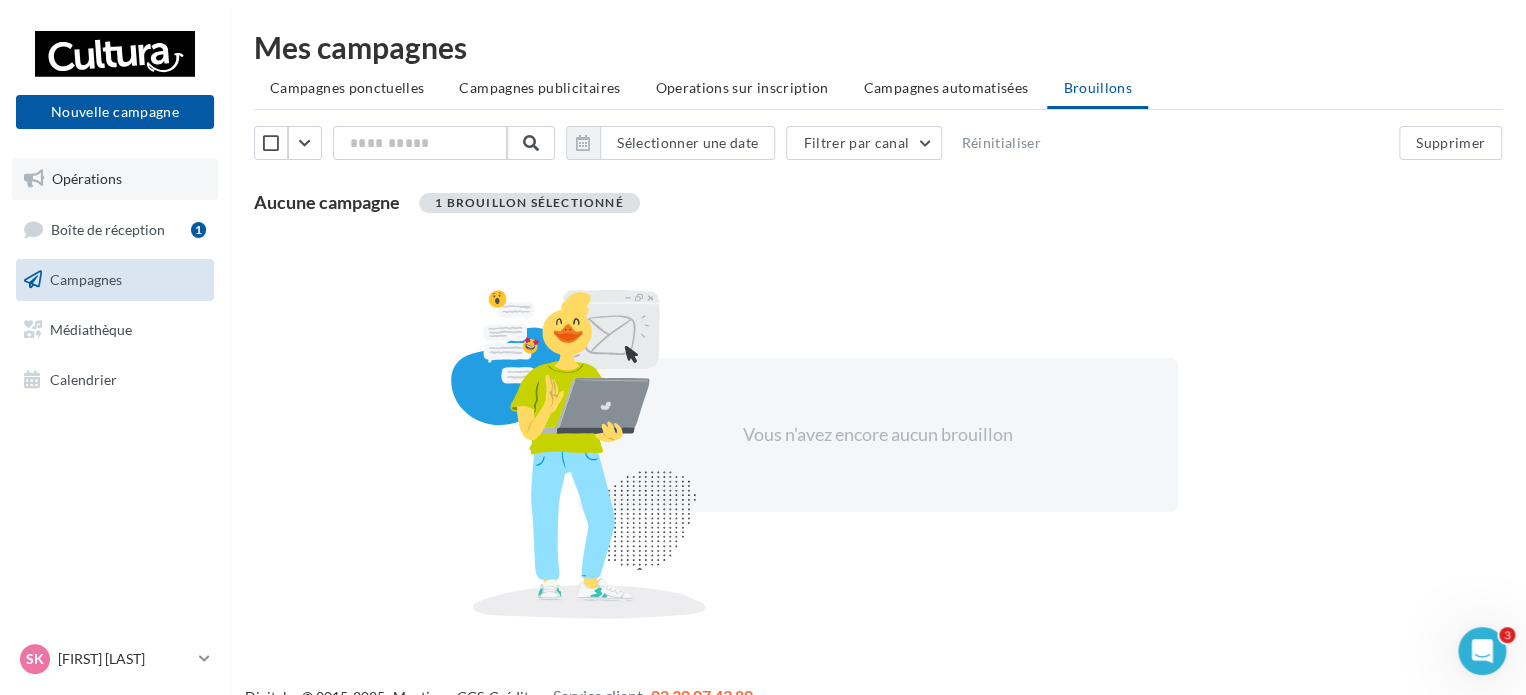 click on "Opérations" at bounding box center [87, 178] 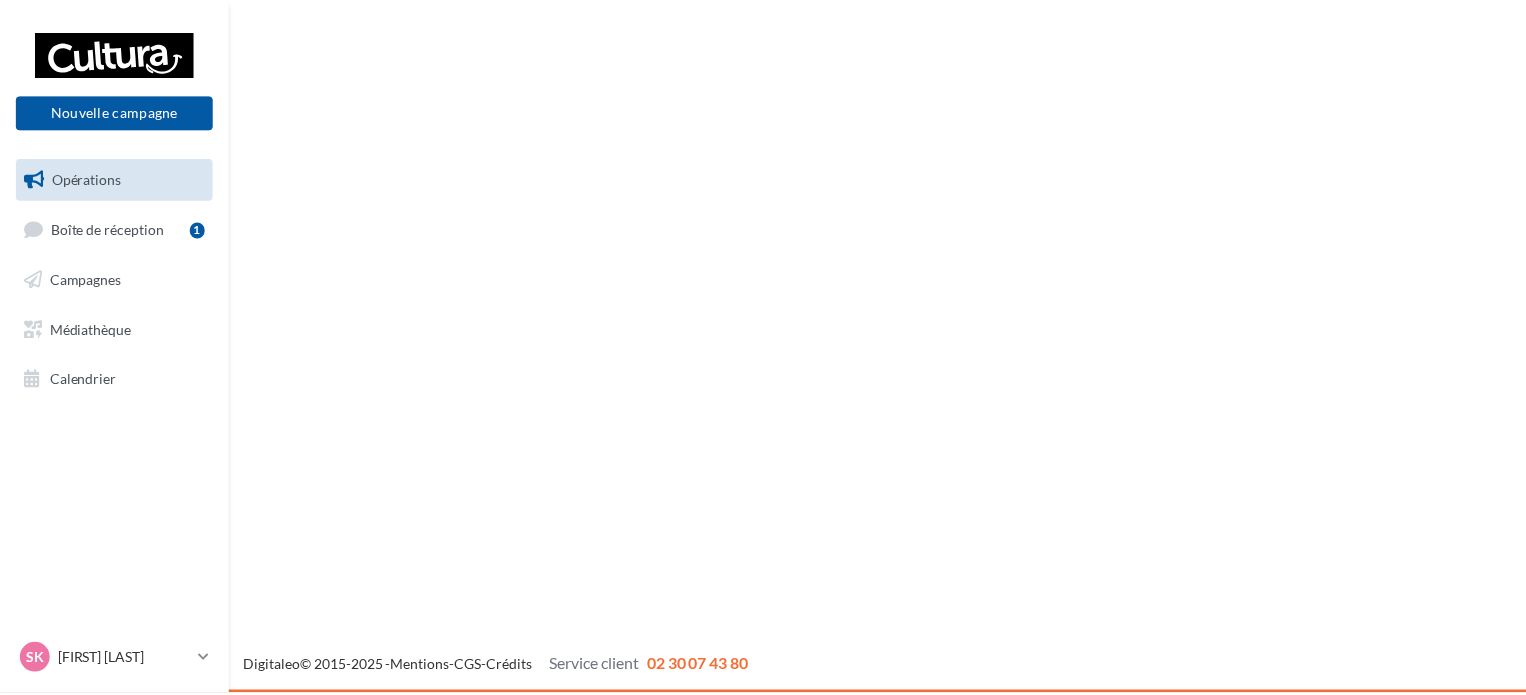 scroll, scrollTop: 0, scrollLeft: 0, axis: both 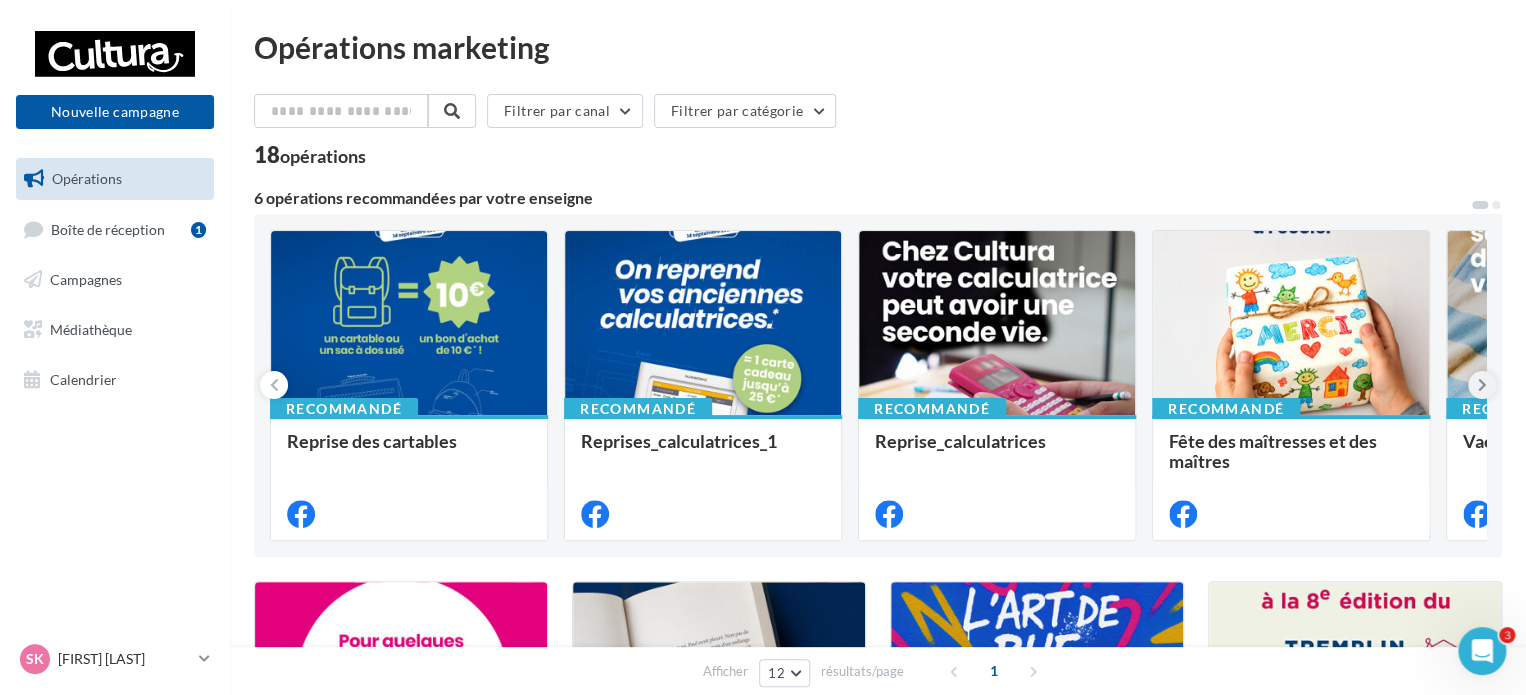 click at bounding box center (1482, 385) 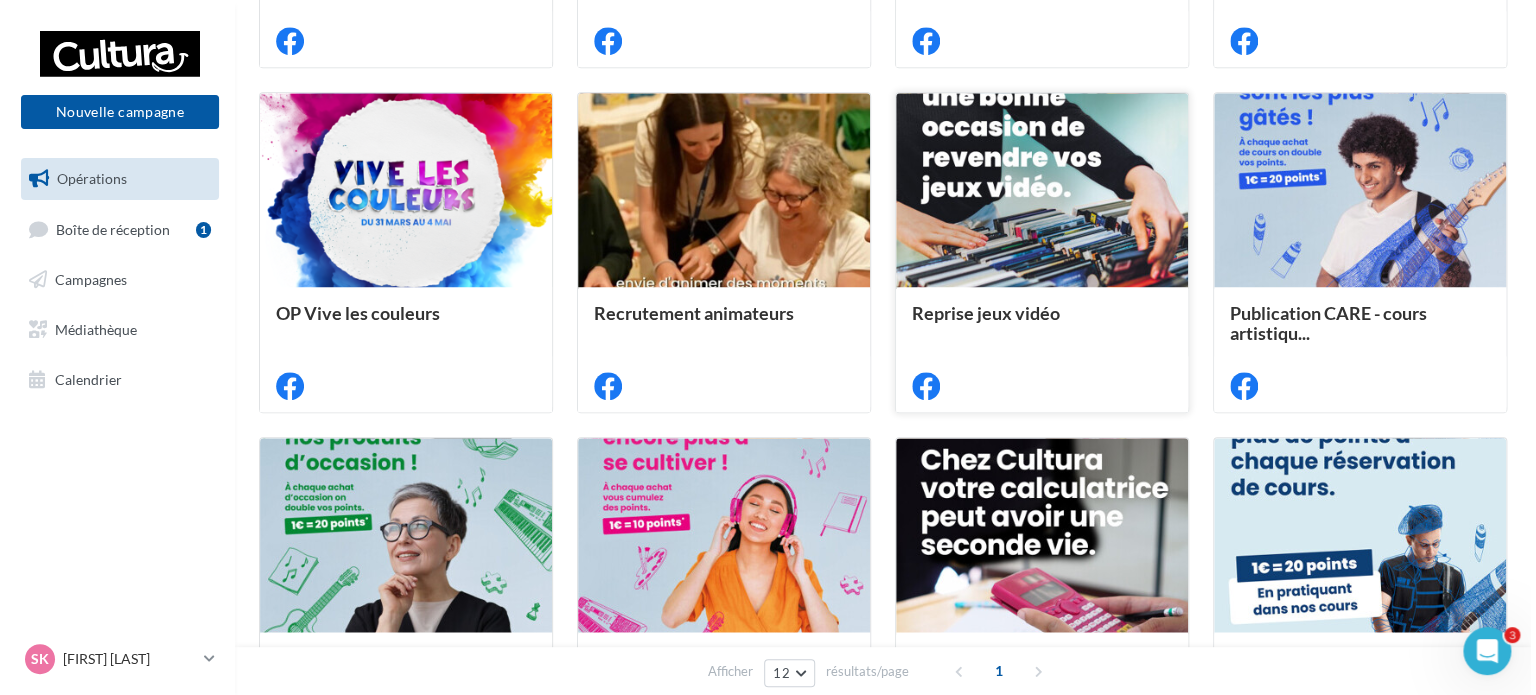 scroll, scrollTop: 800, scrollLeft: 0, axis: vertical 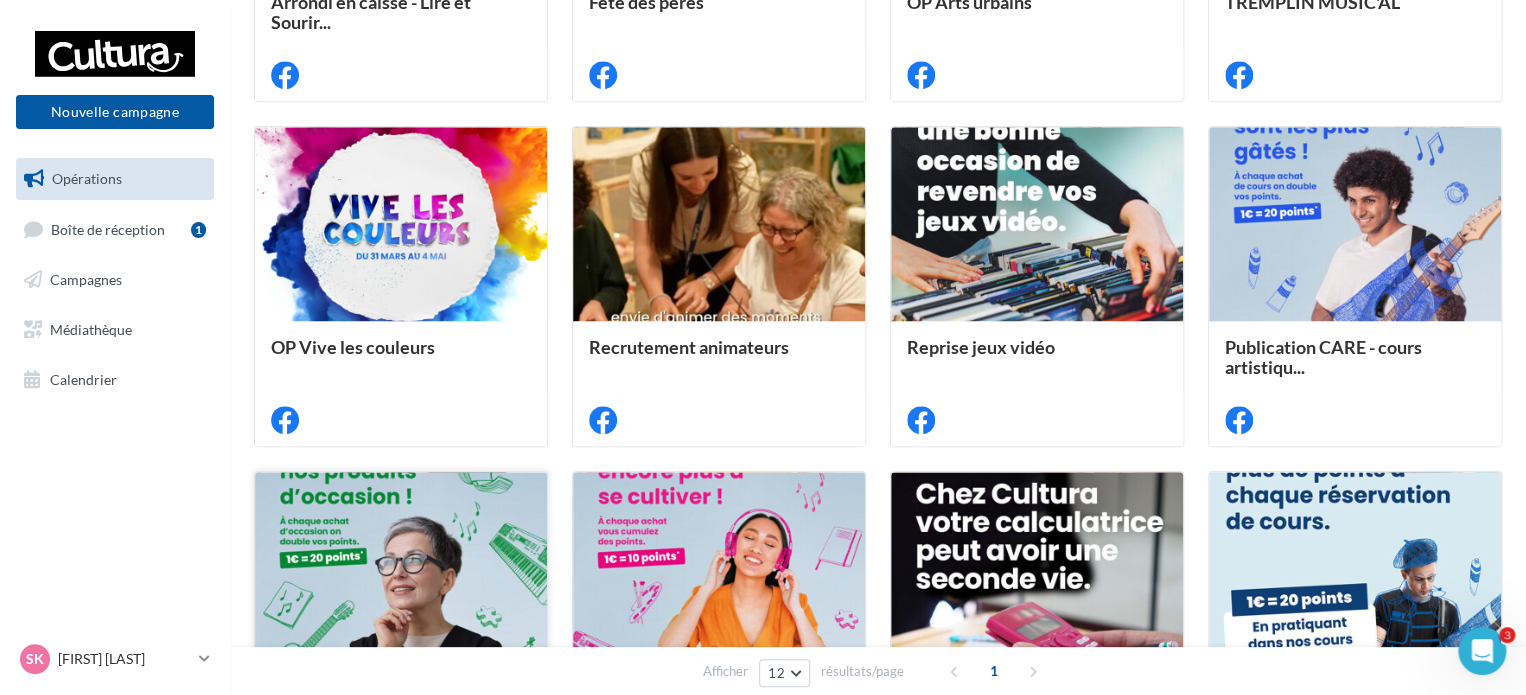 click at bounding box center [401, 570] 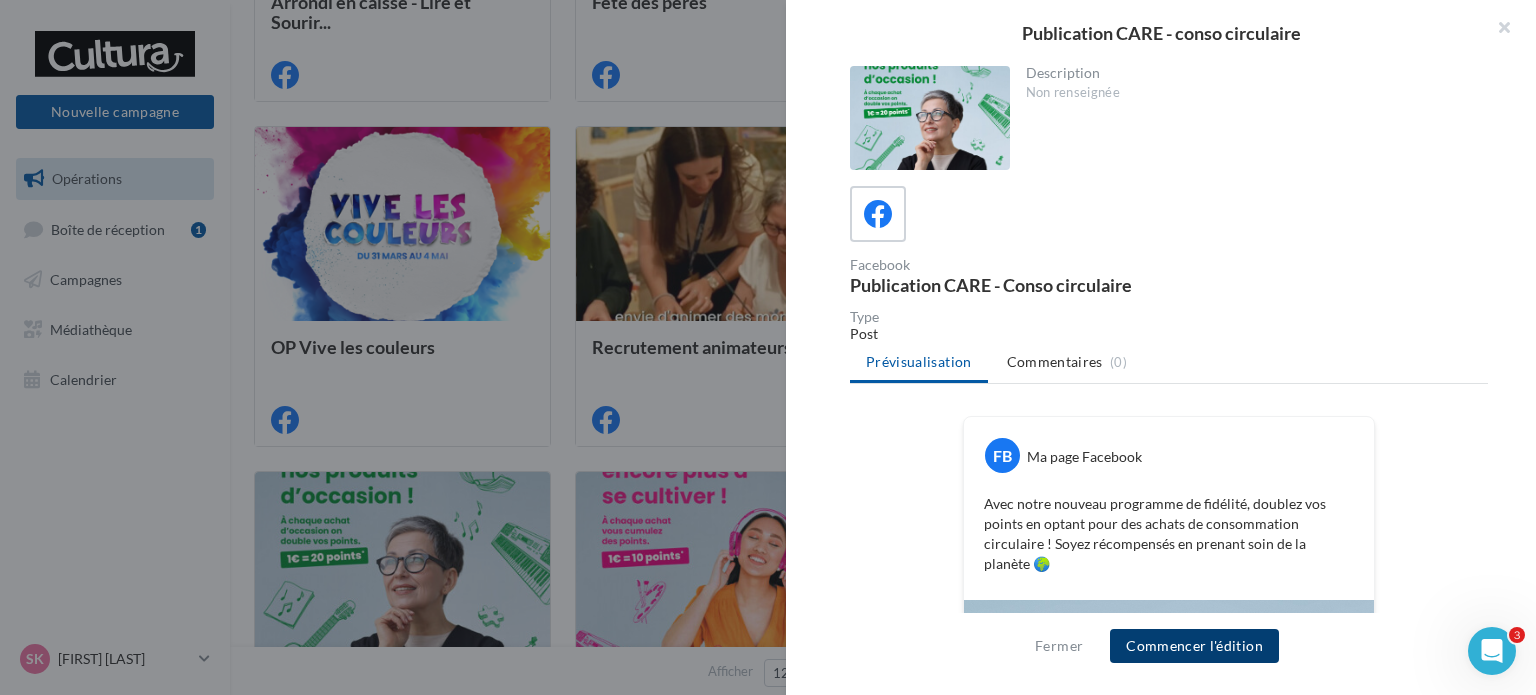 click on "Commencer l'édition" at bounding box center (1194, 646) 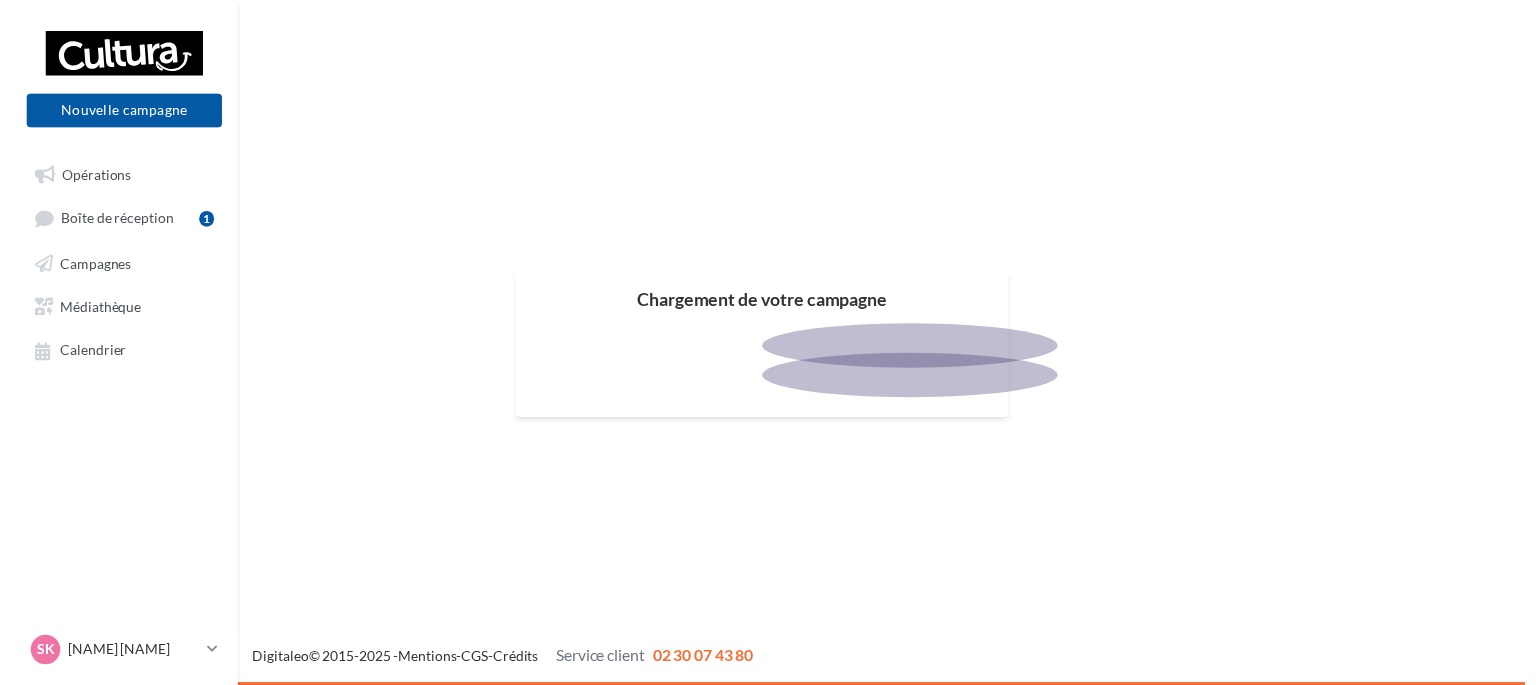 scroll, scrollTop: 0, scrollLeft: 0, axis: both 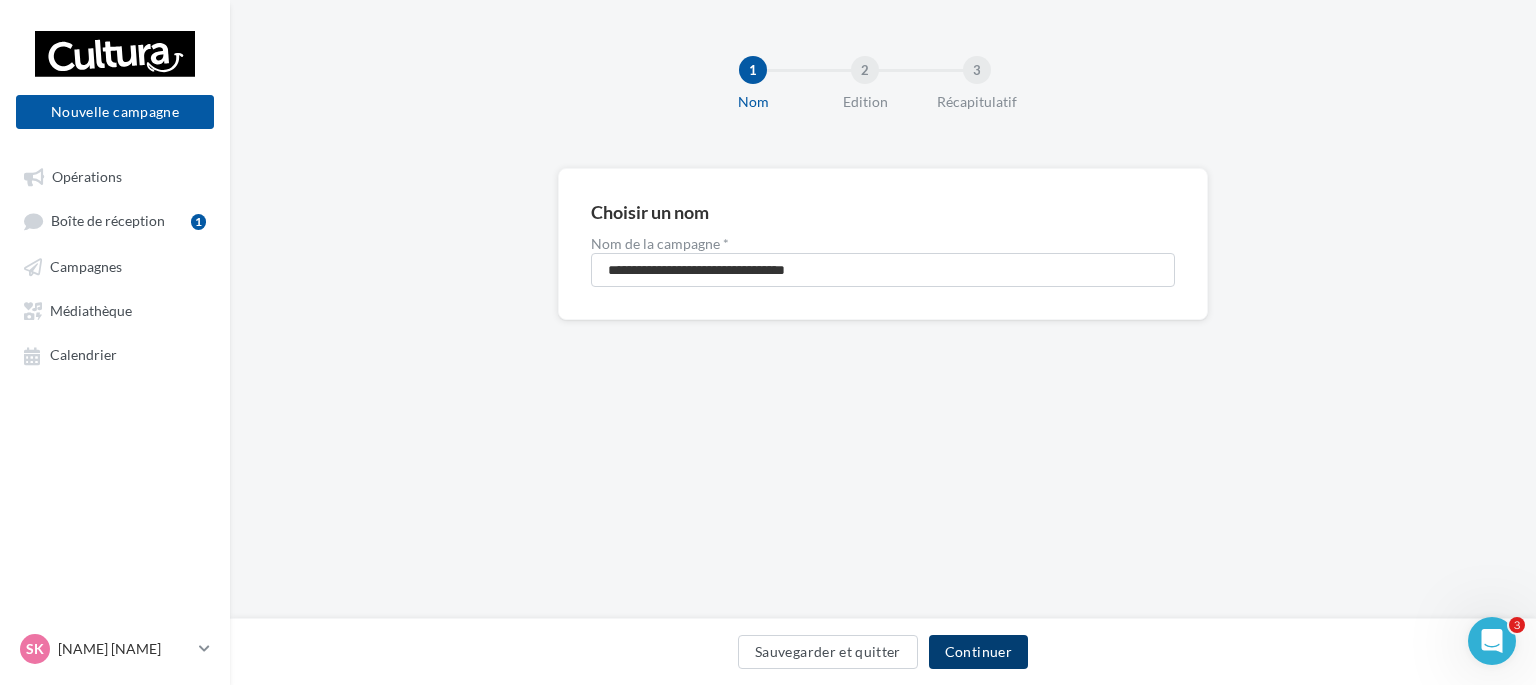 click on "Continuer" at bounding box center (978, 652) 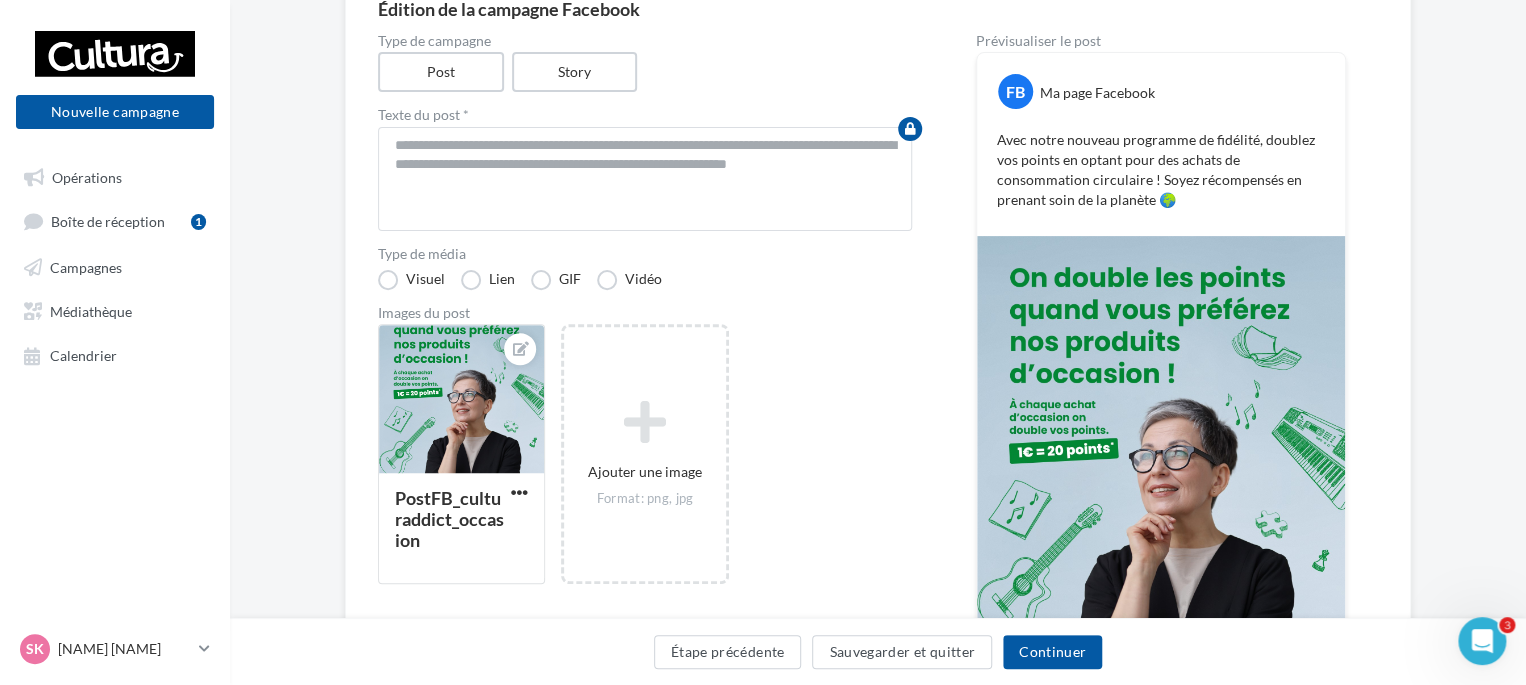 scroll, scrollTop: 300, scrollLeft: 0, axis: vertical 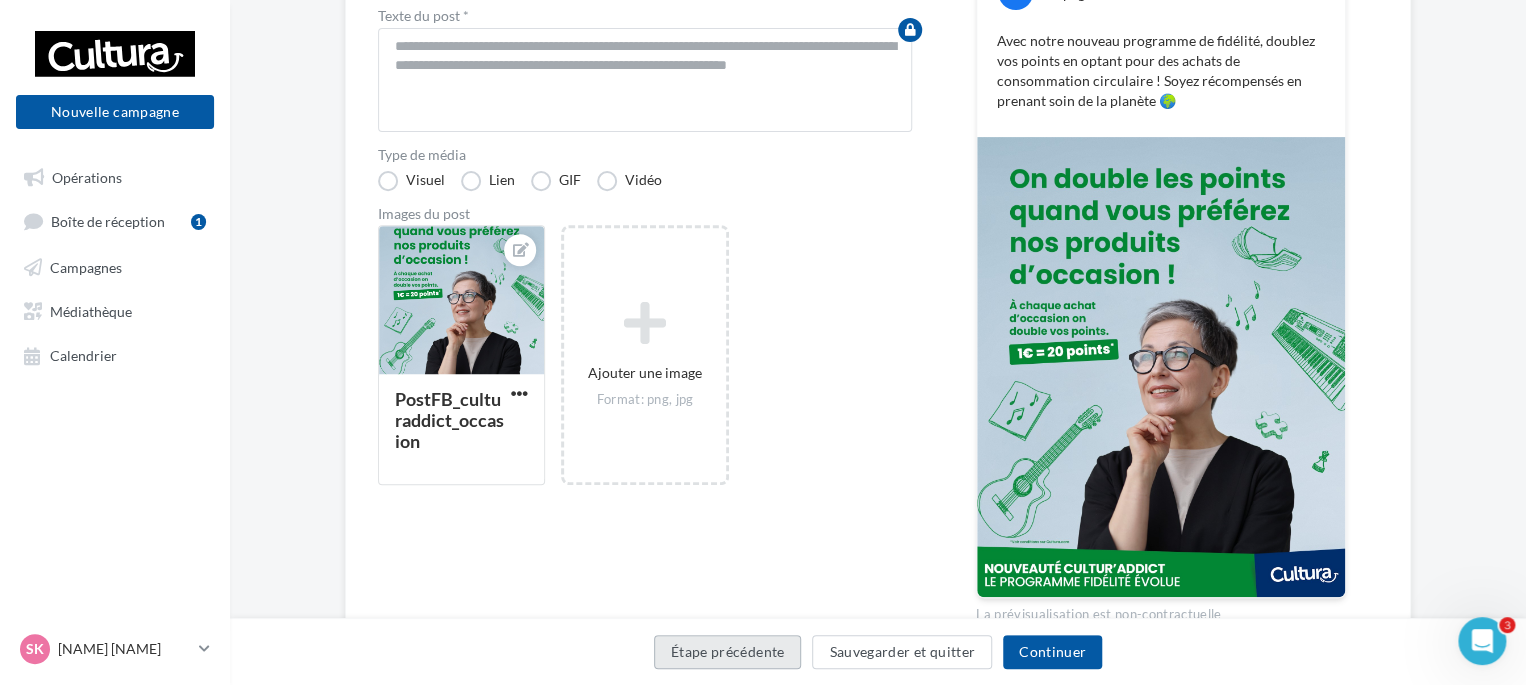 click on "Étape précédente" at bounding box center [728, 652] 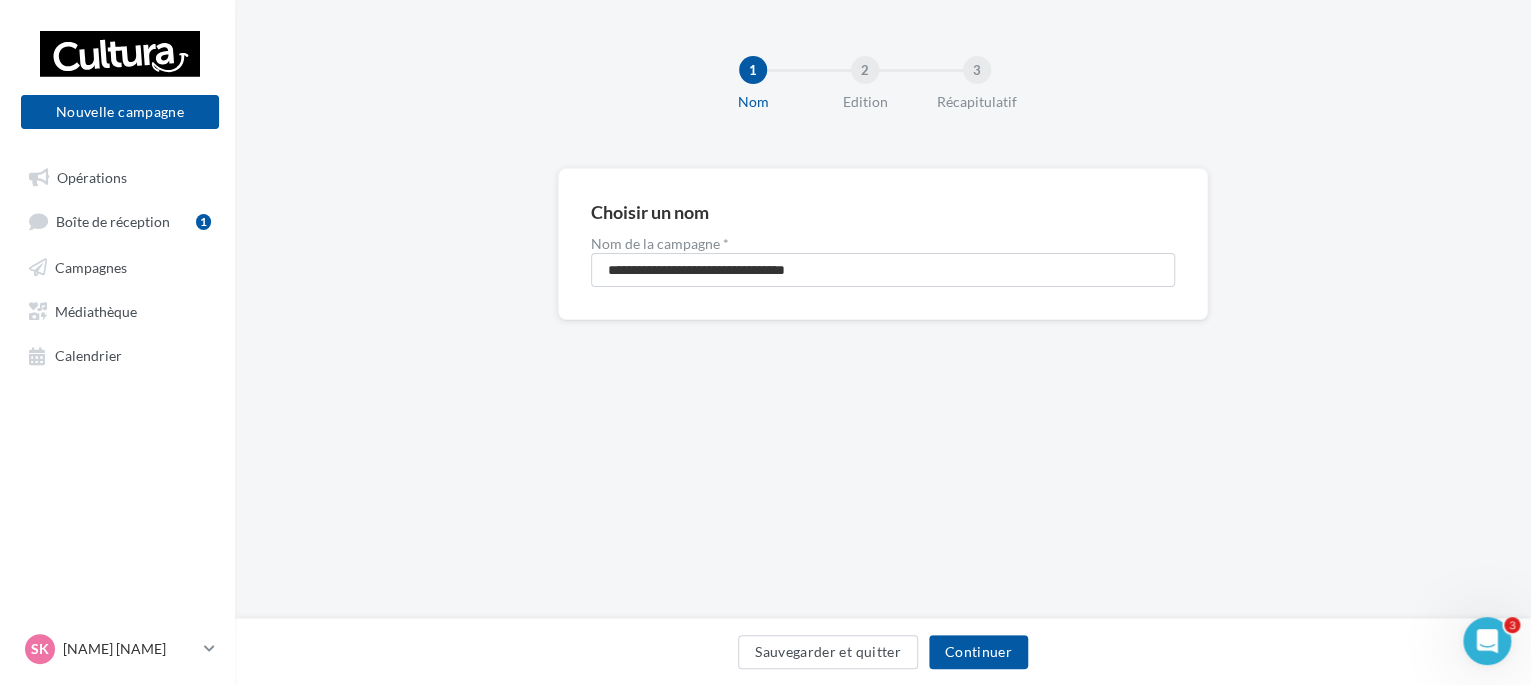scroll, scrollTop: 0, scrollLeft: 0, axis: both 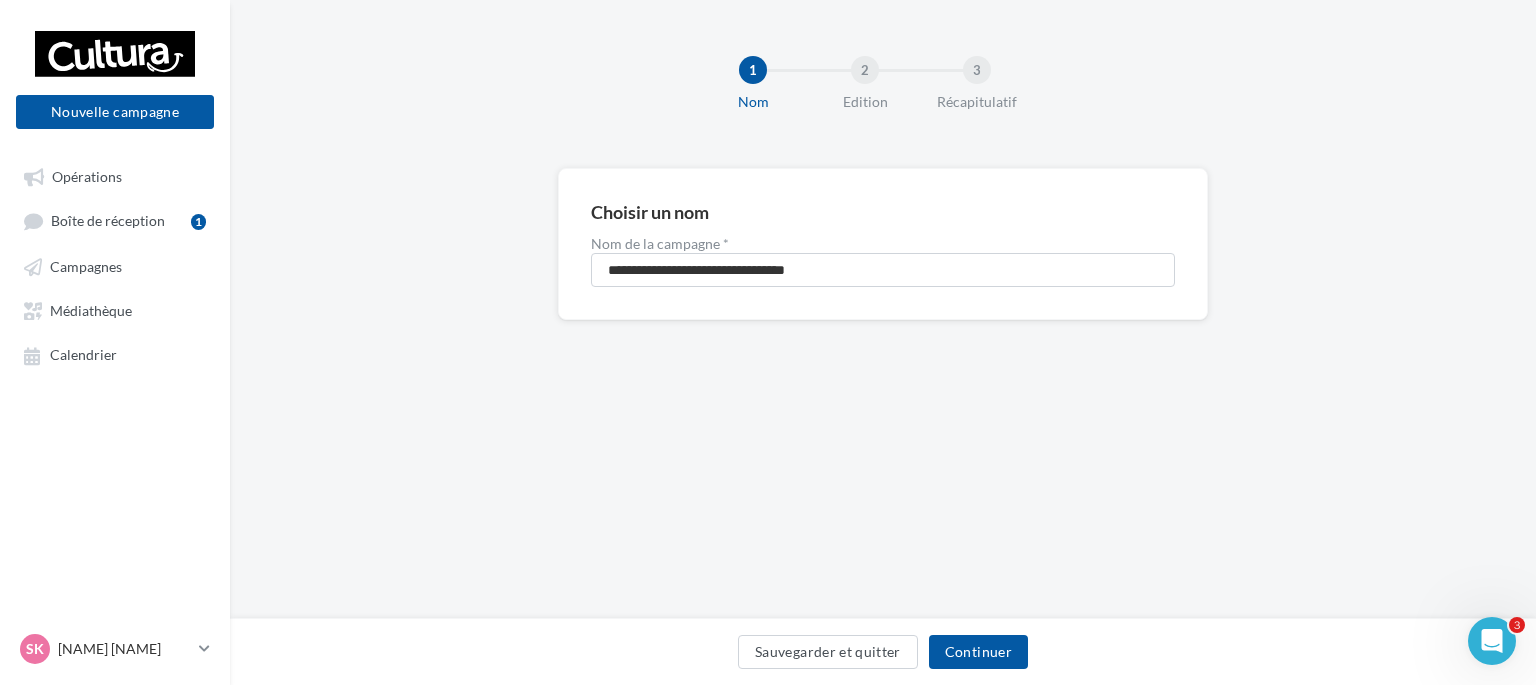 click 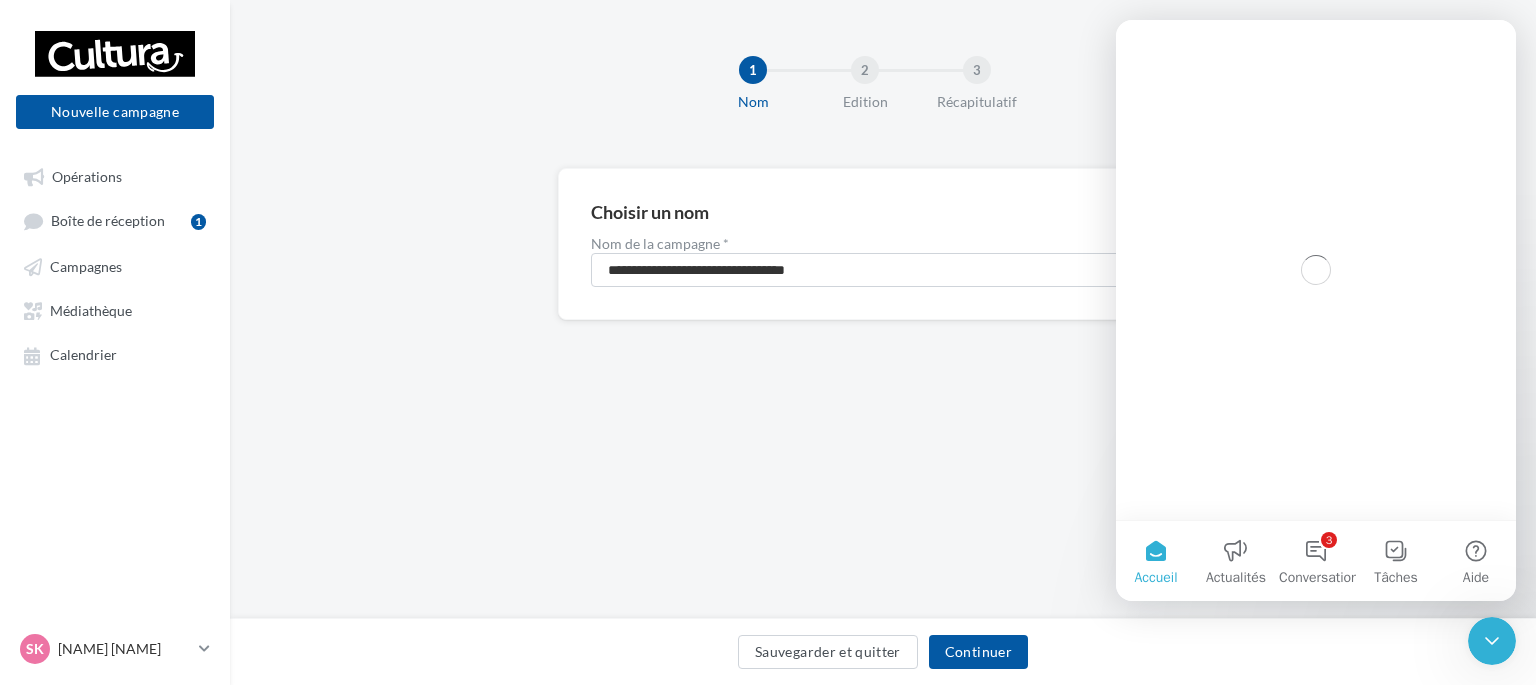 scroll, scrollTop: 0, scrollLeft: 0, axis: both 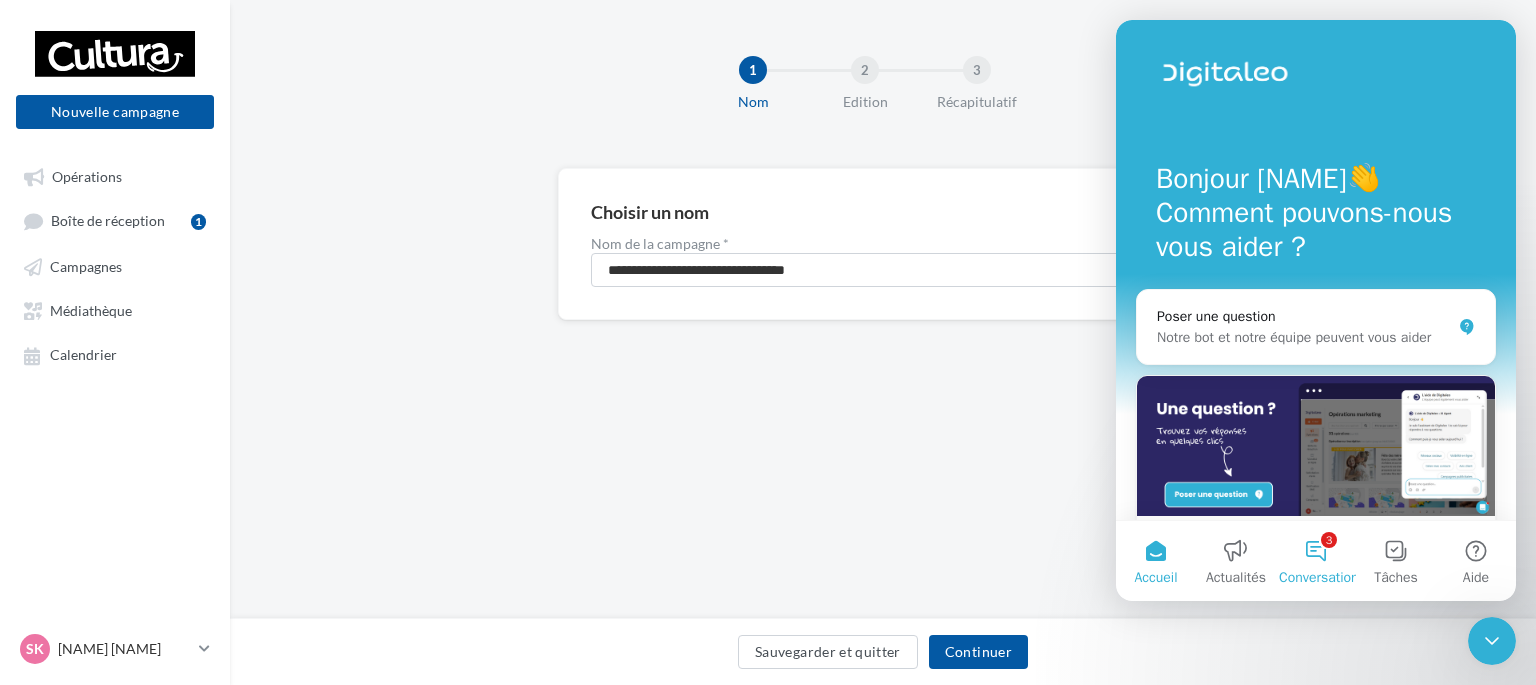 click on "3 Conversations" at bounding box center [1316, 561] 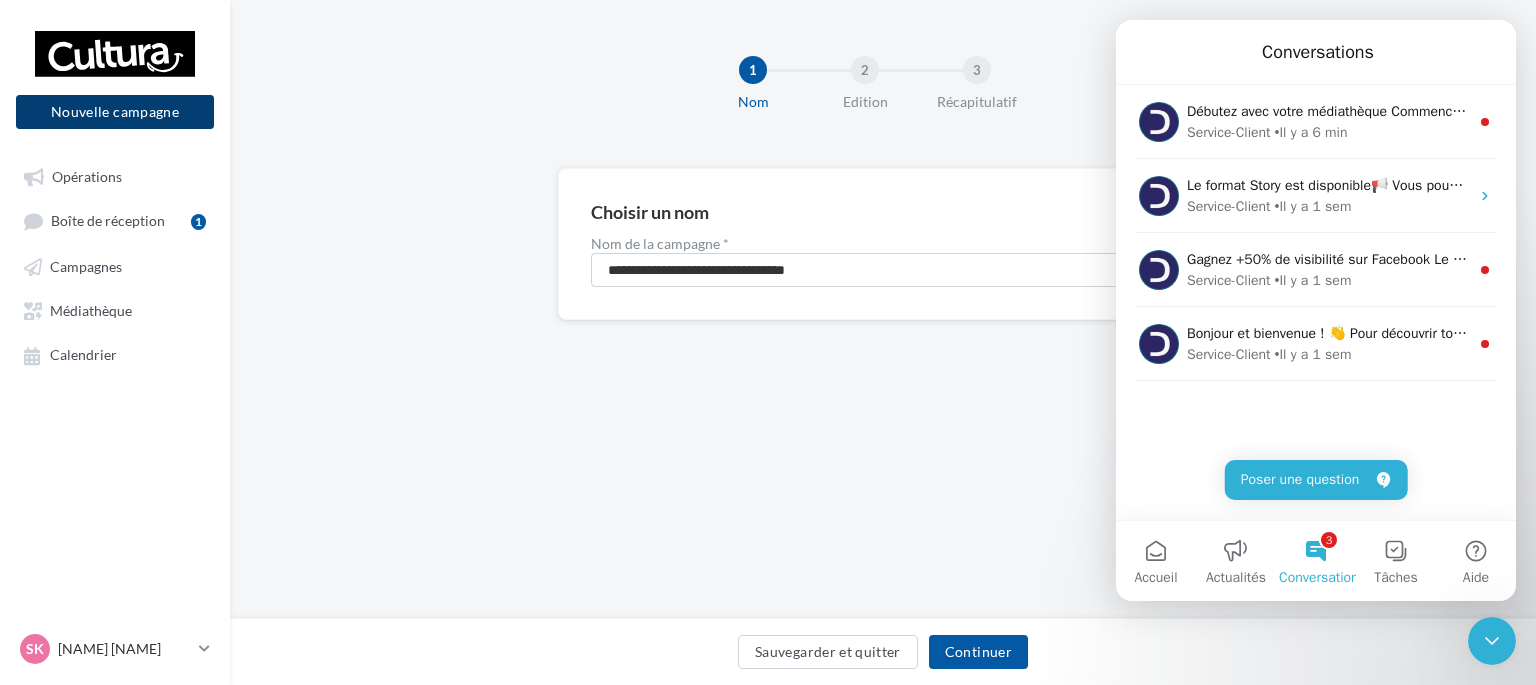 click on "Nouvelle campagne" at bounding box center (115, 112) 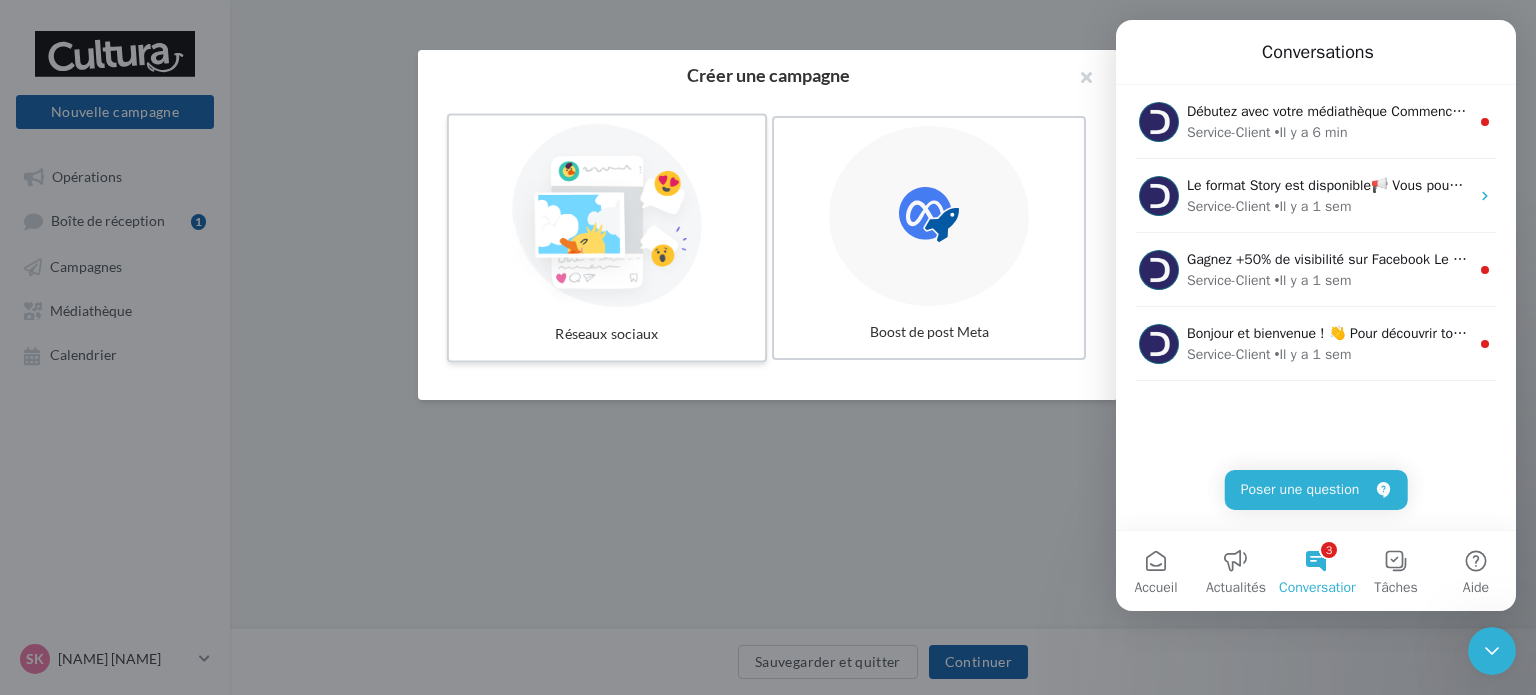 click at bounding box center (607, 216) 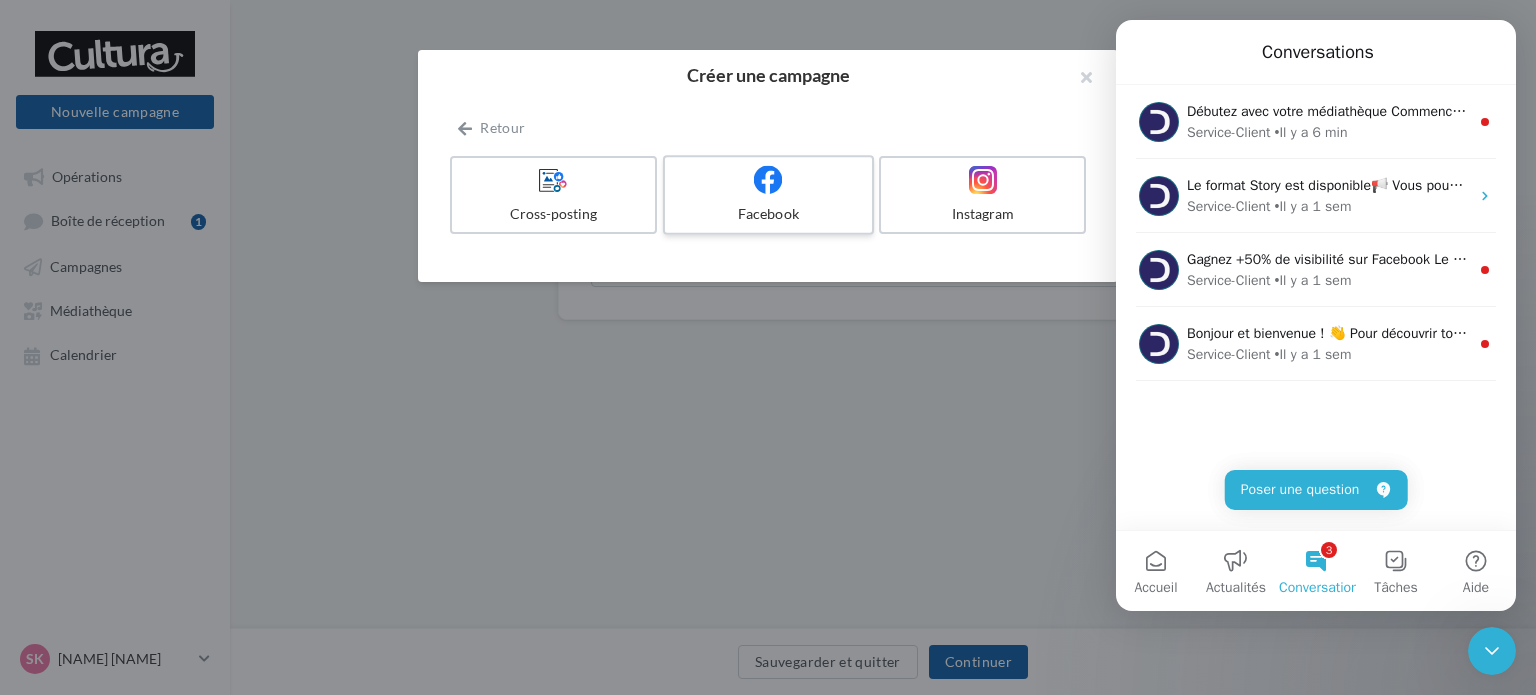 click at bounding box center (768, 180) 